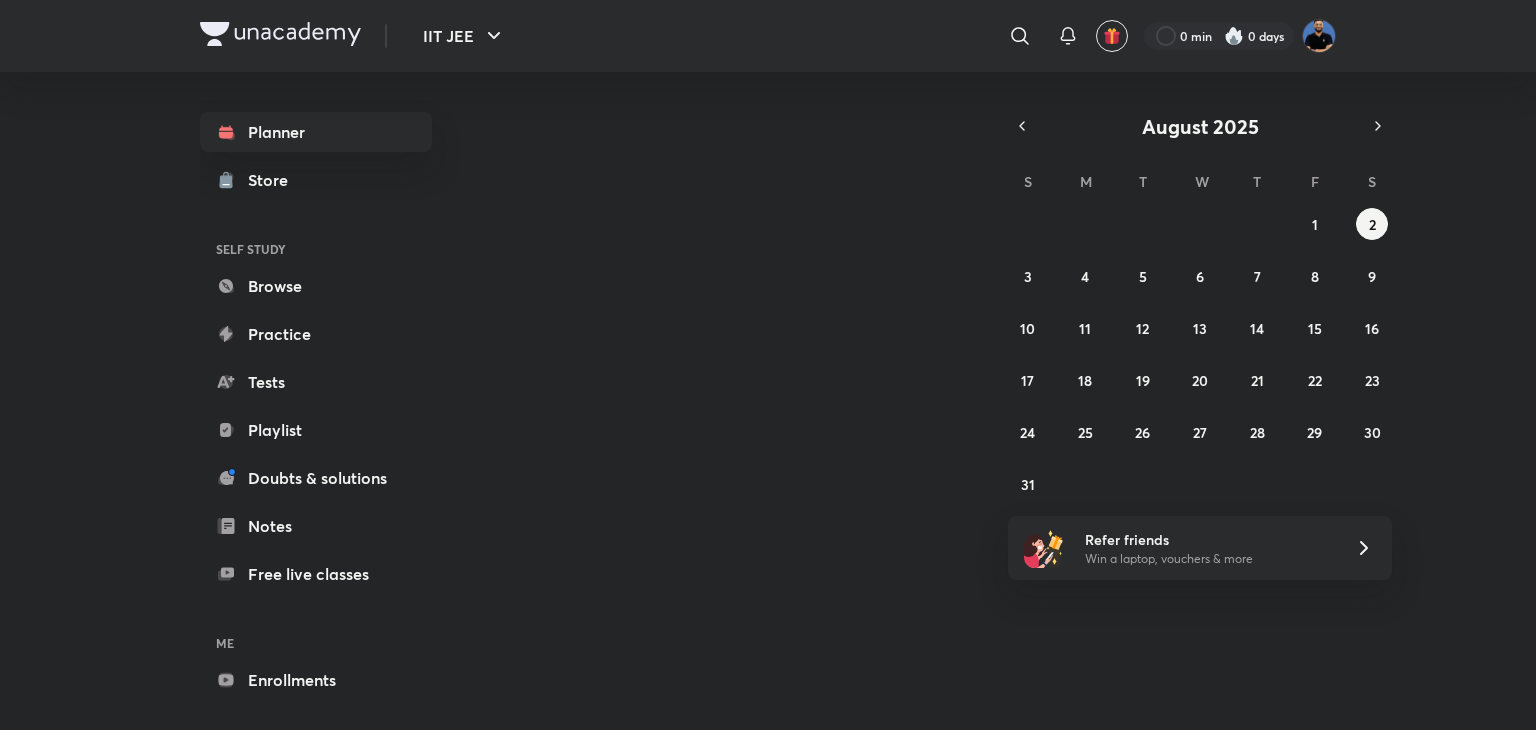 scroll, scrollTop: 0, scrollLeft: 0, axis: both 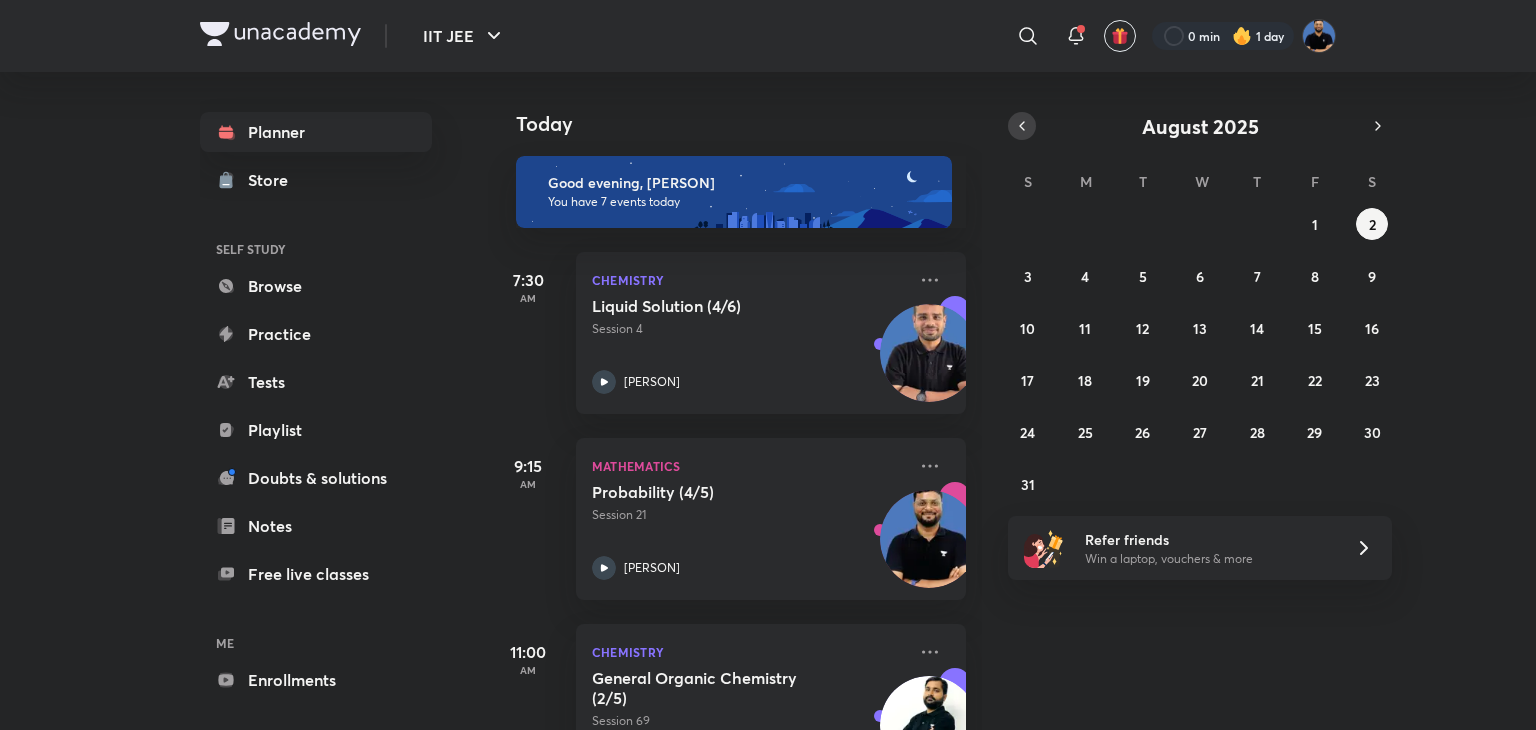 click 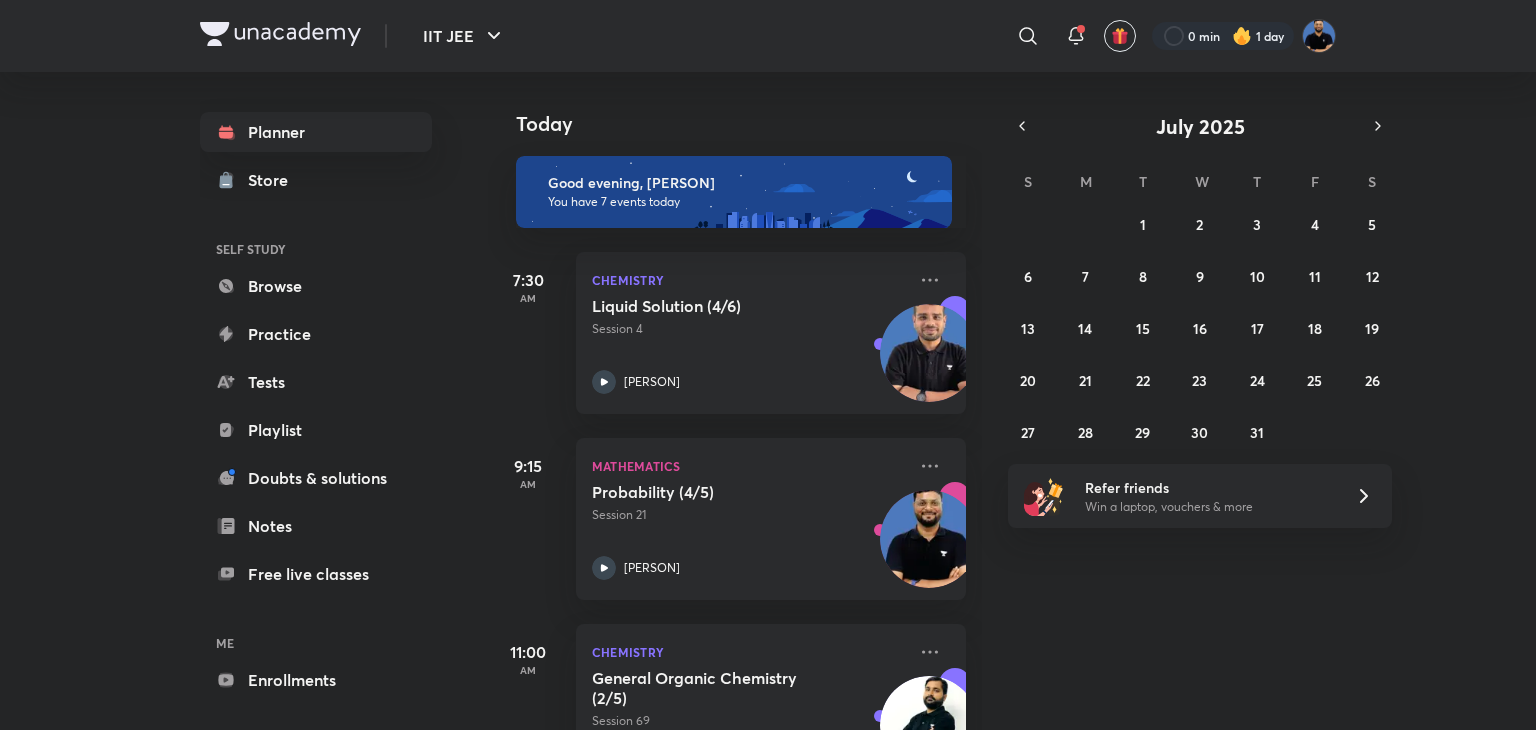 scroll, scrollTop: 0, scrollLeft: 0, axis: both 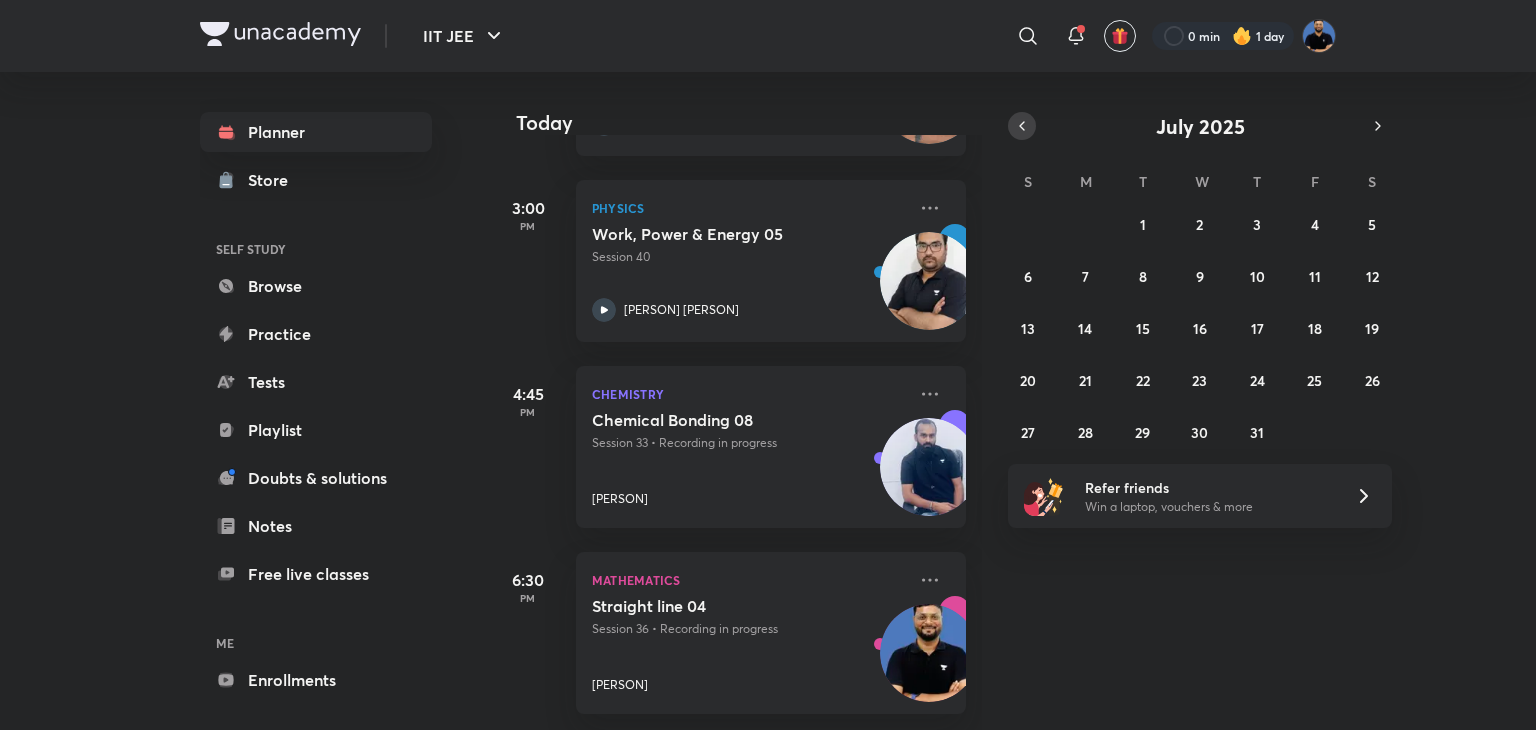 click at bounding box center (1022, 126) 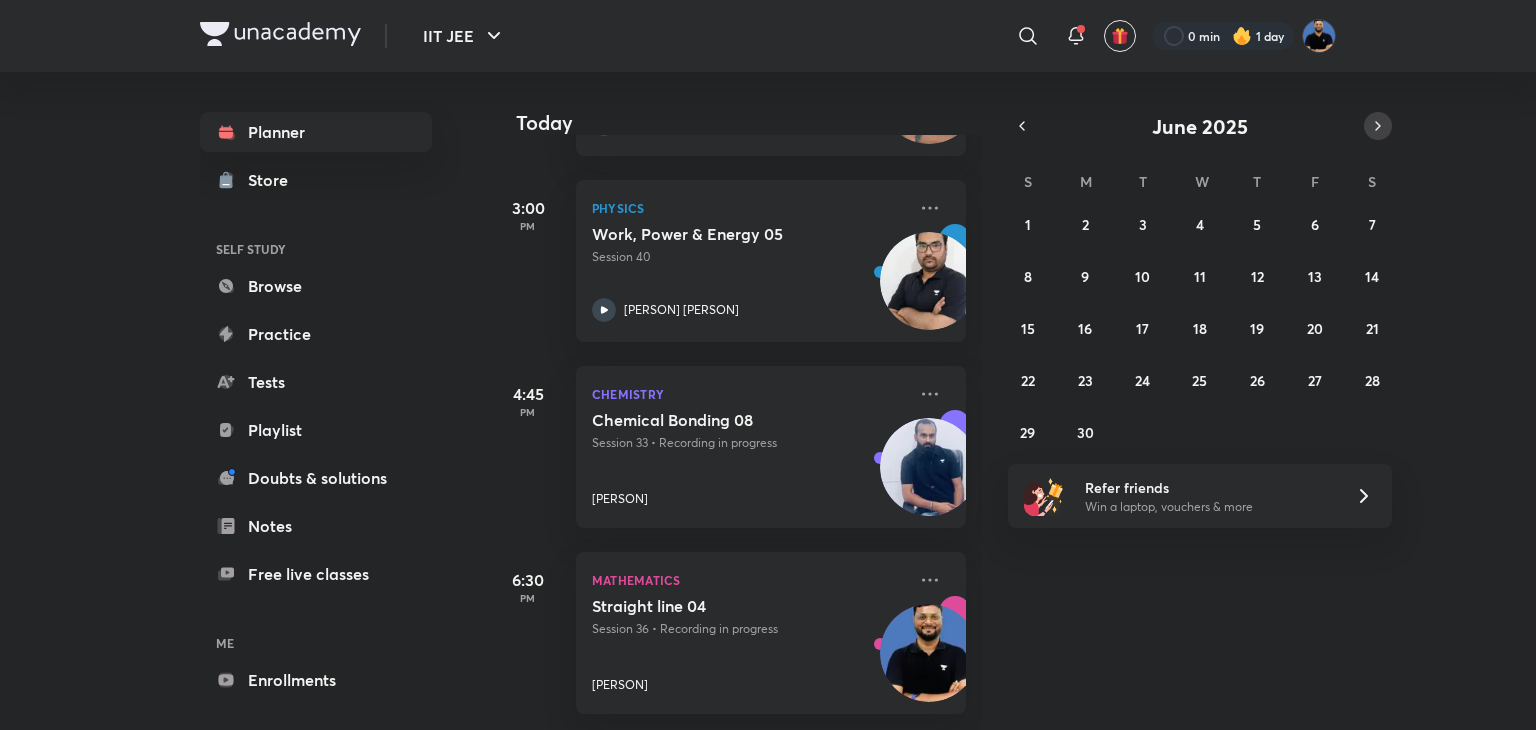 click 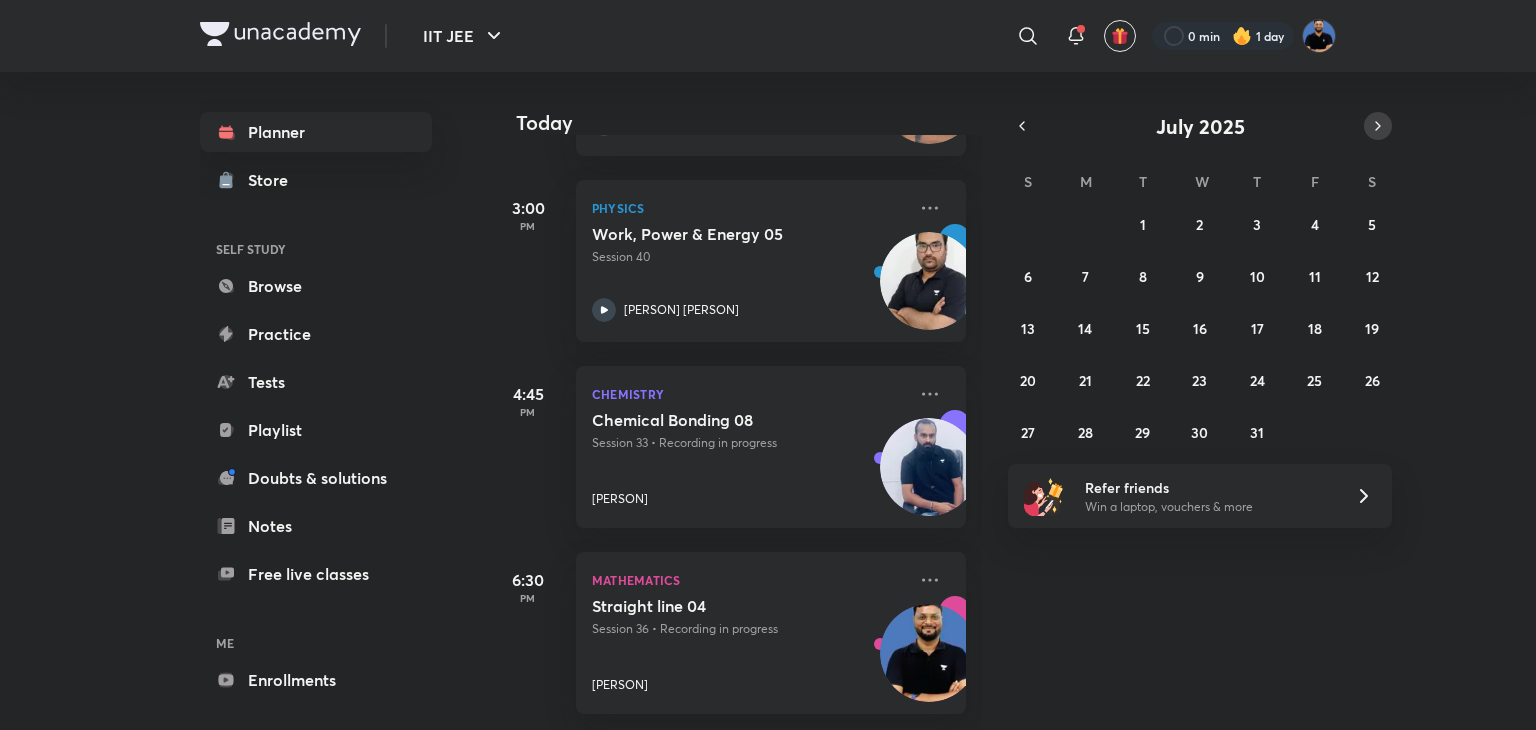 click at bounding box center [1378, 126] 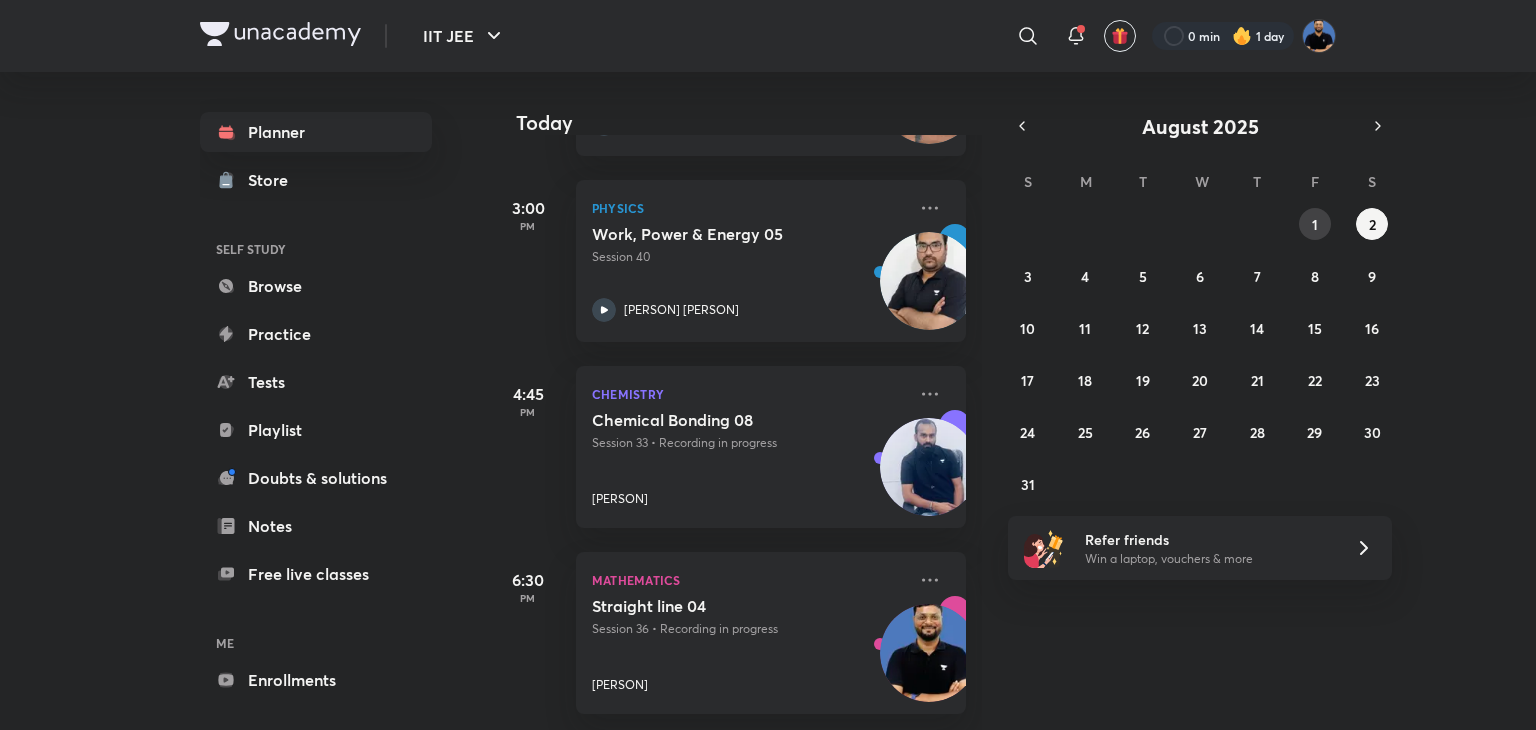 click on "1" at bounding box center [1315, 224] 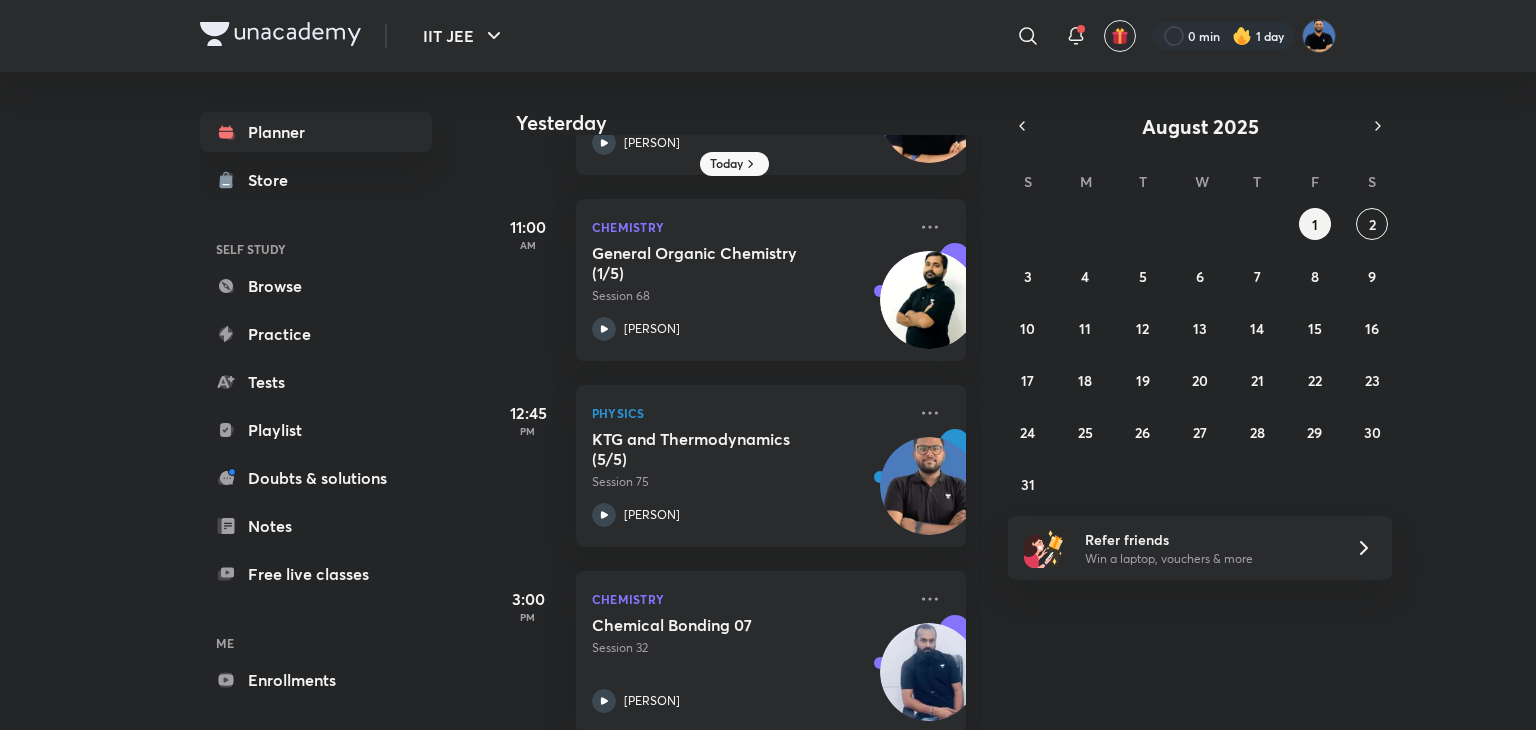 scroll, scrollTop: 518, scrollLeft: 0, axis: vertical 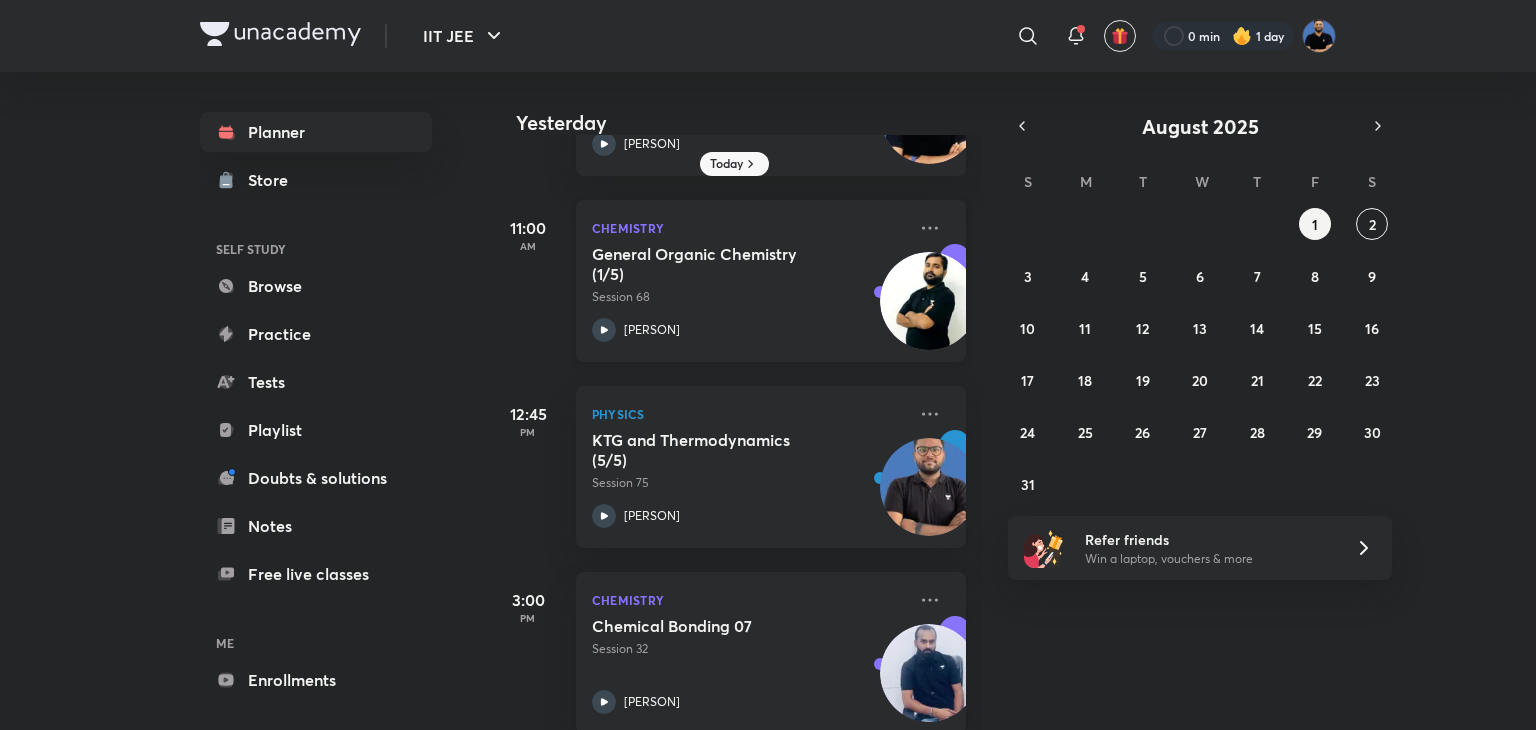 click on "Session 68" at bounding box center [749, 297] 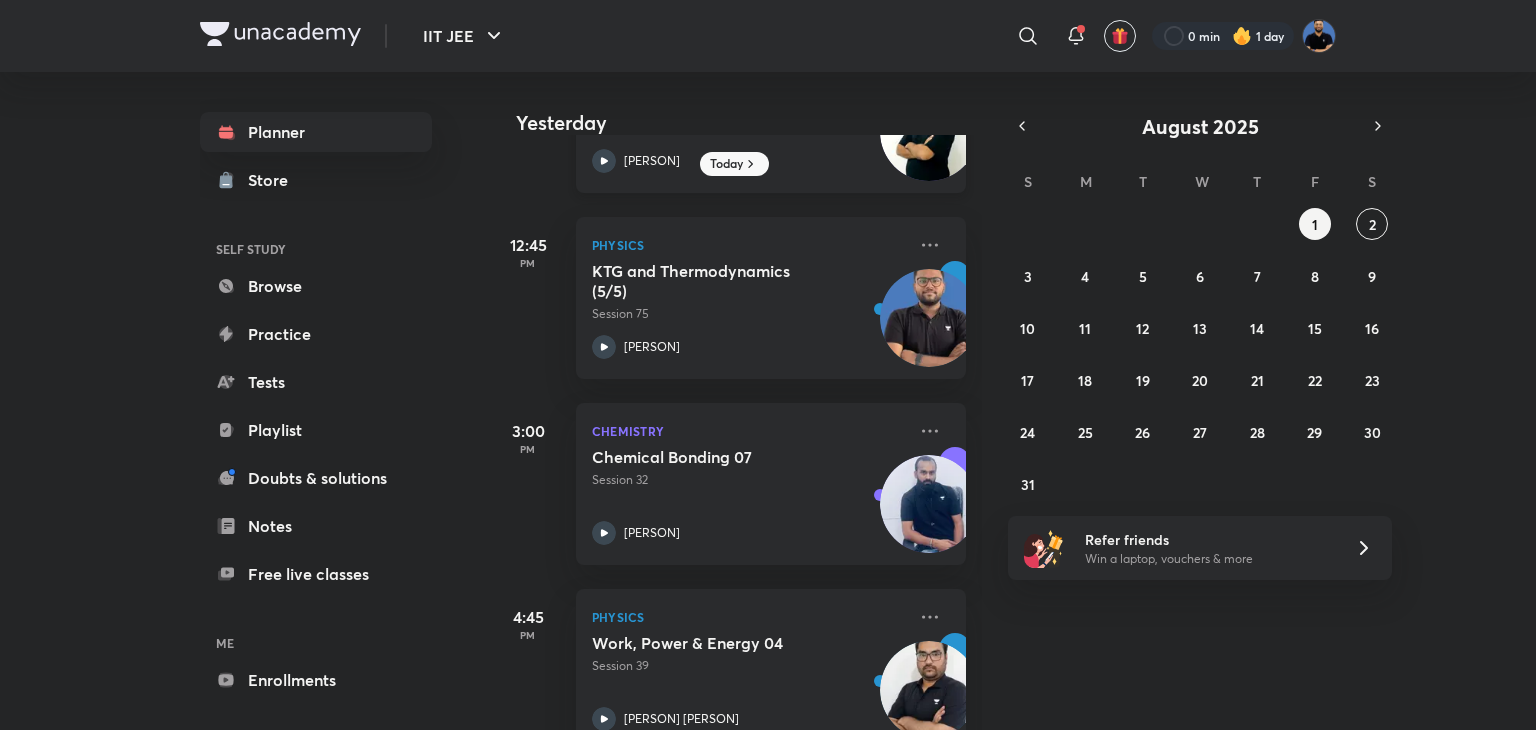 scroll, scrollTop: 688, scrollLeft: 0, axis: vertical 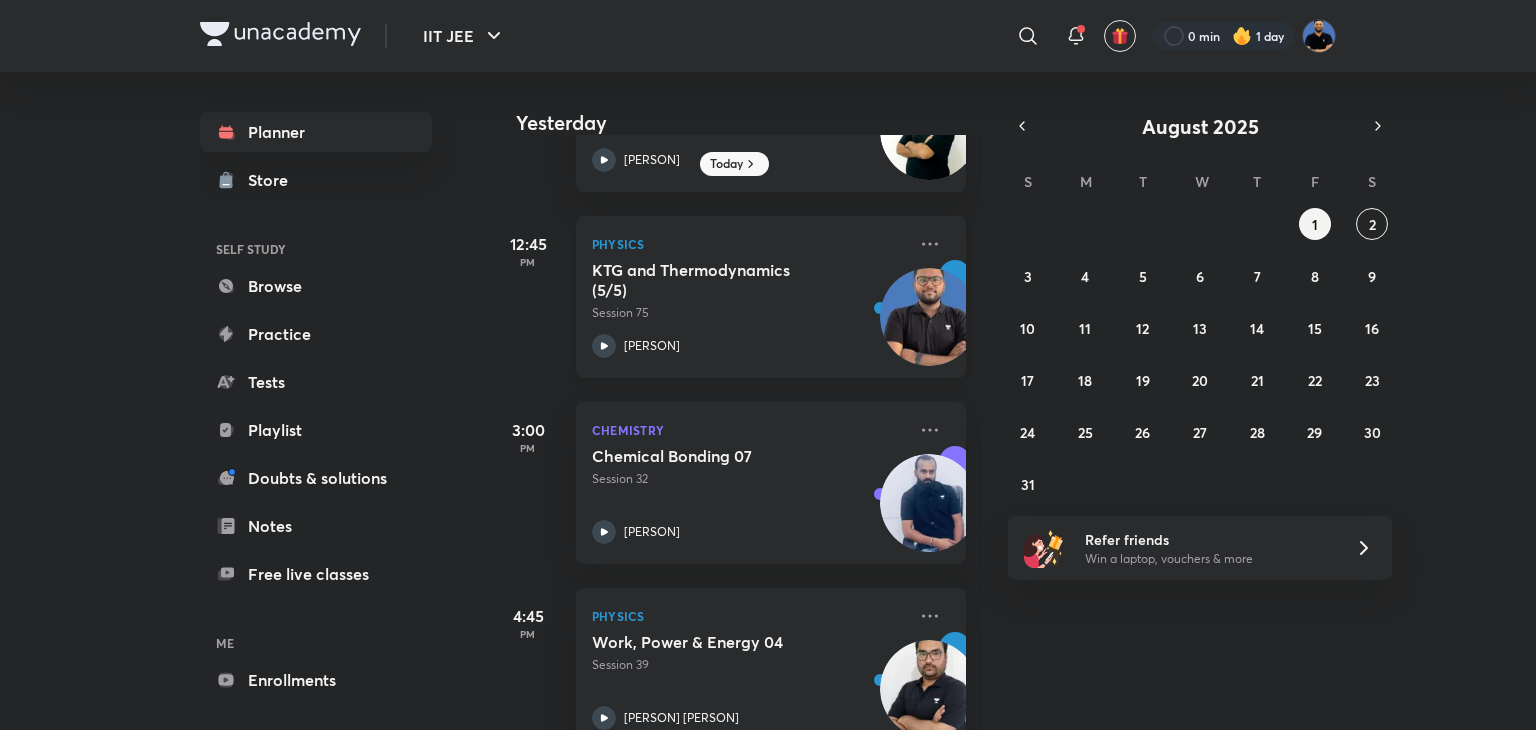 click on "[PERSON]" at bounding box center (749, 346) 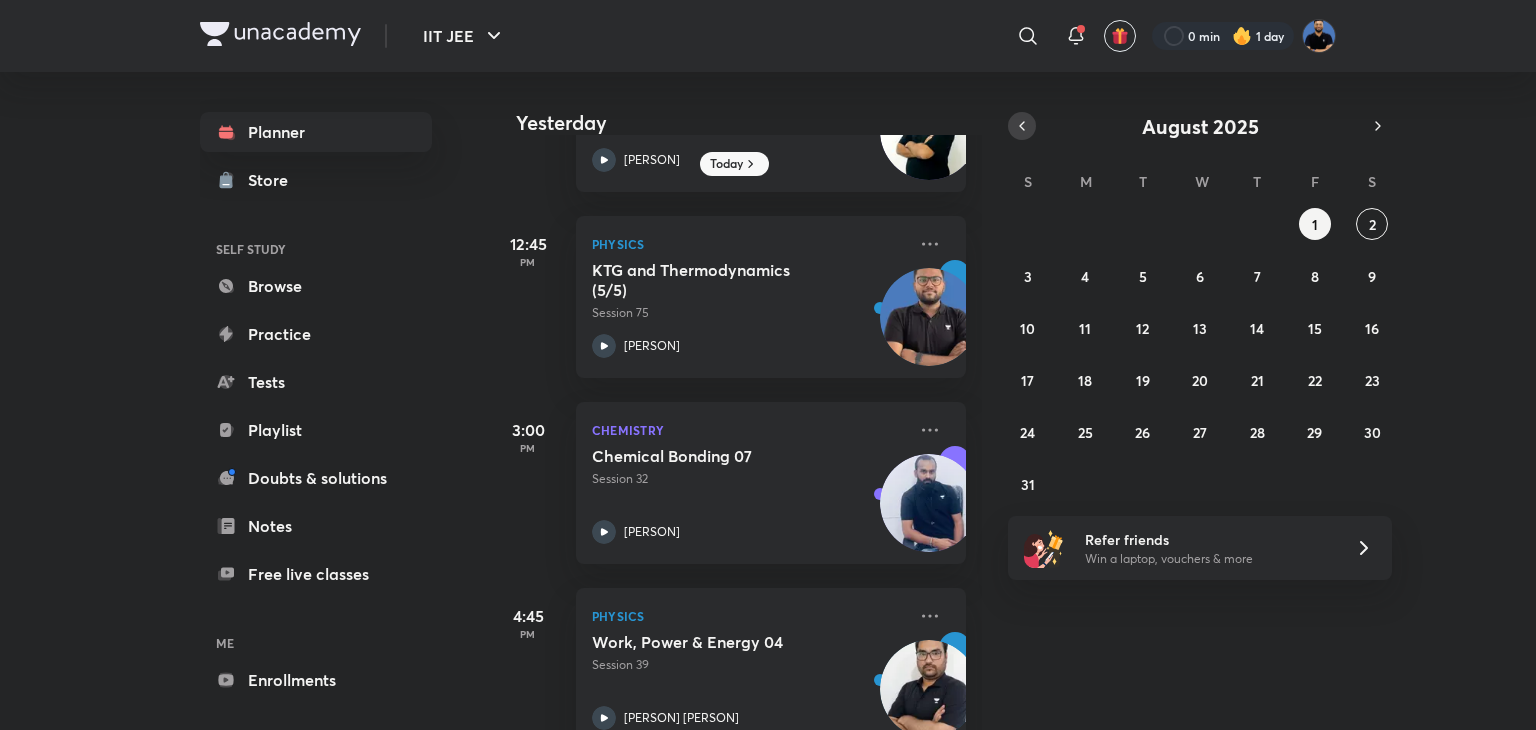 click at bounding box center [1022, 126] 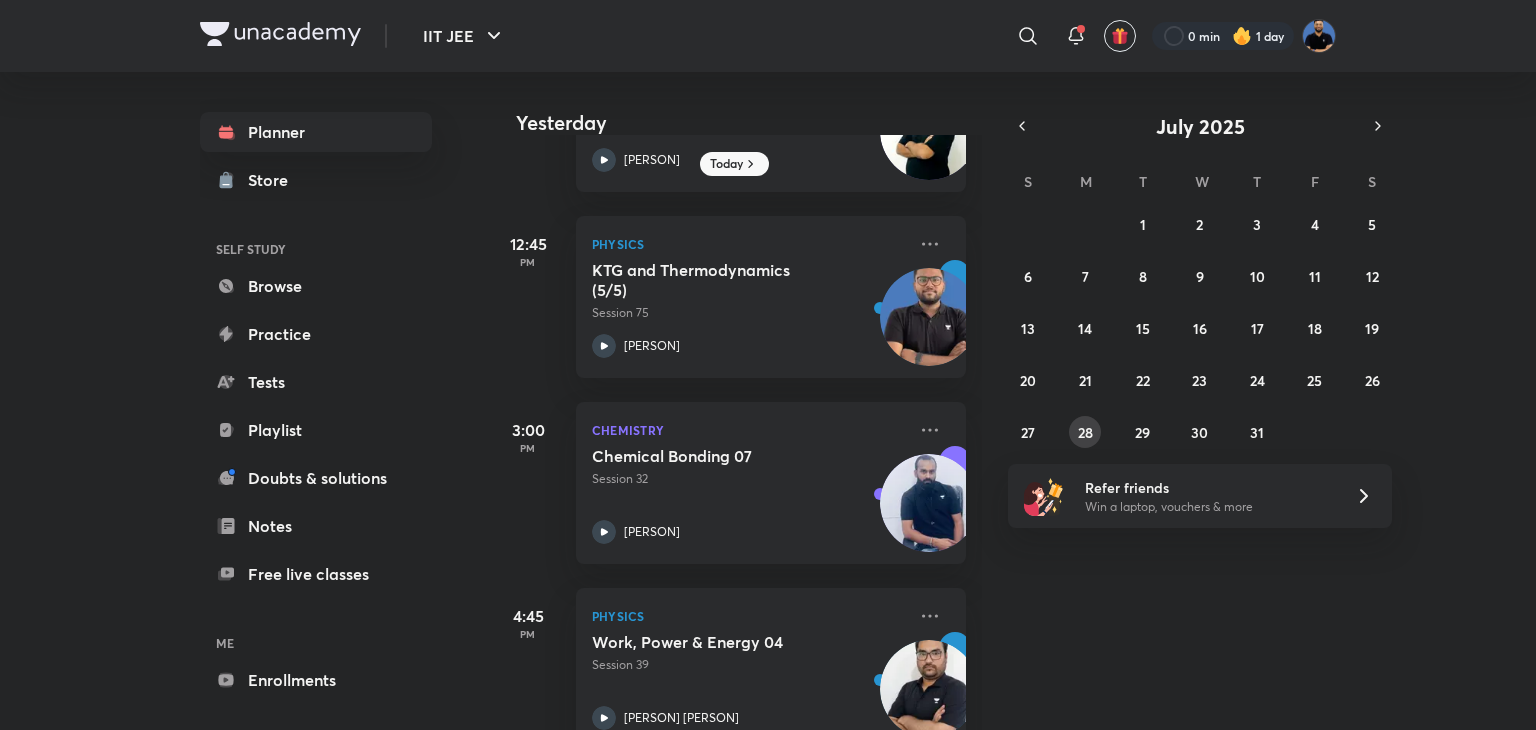 click on "28" at bounding box center (1085, 432) 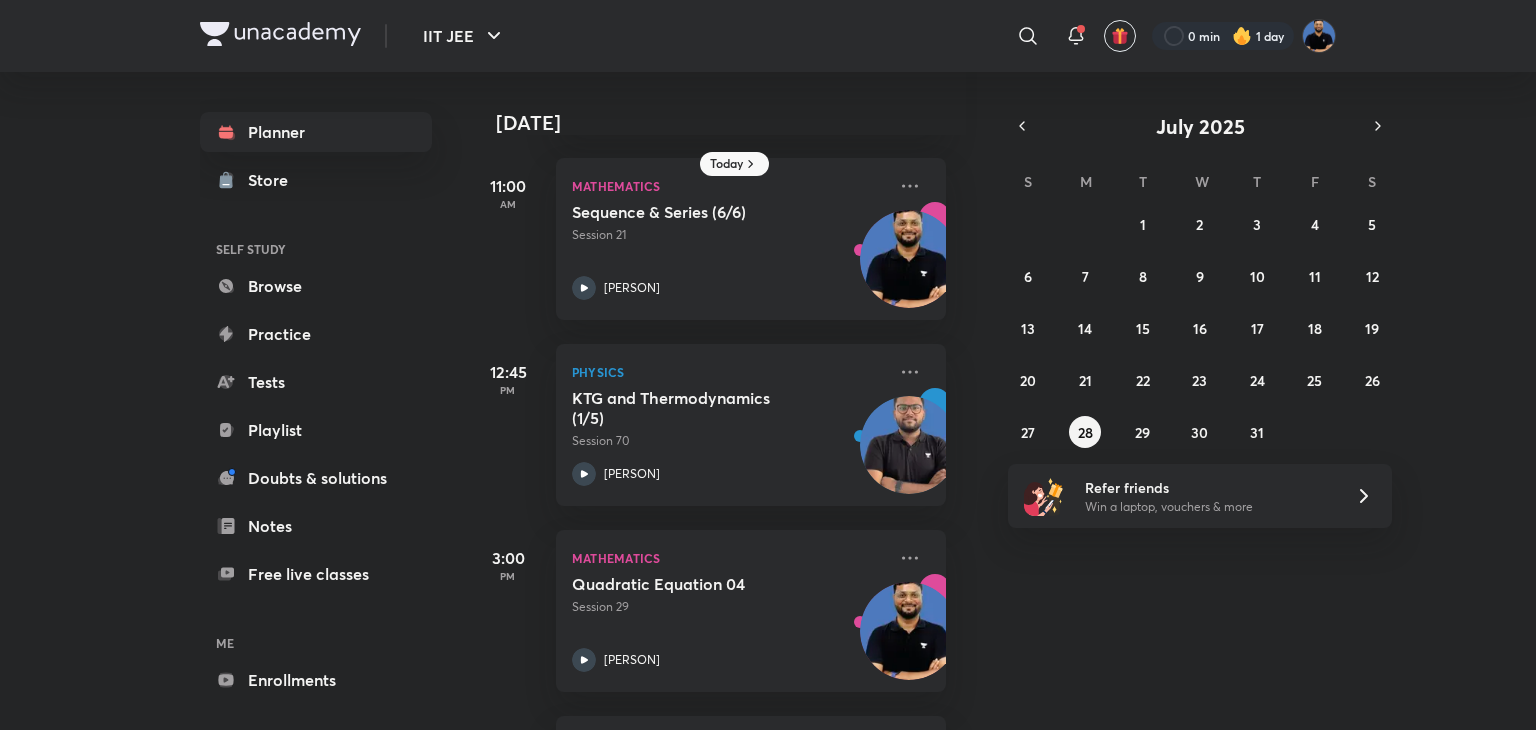 scroll, scrollTop: 560, scrollLeft: 20, axis: both 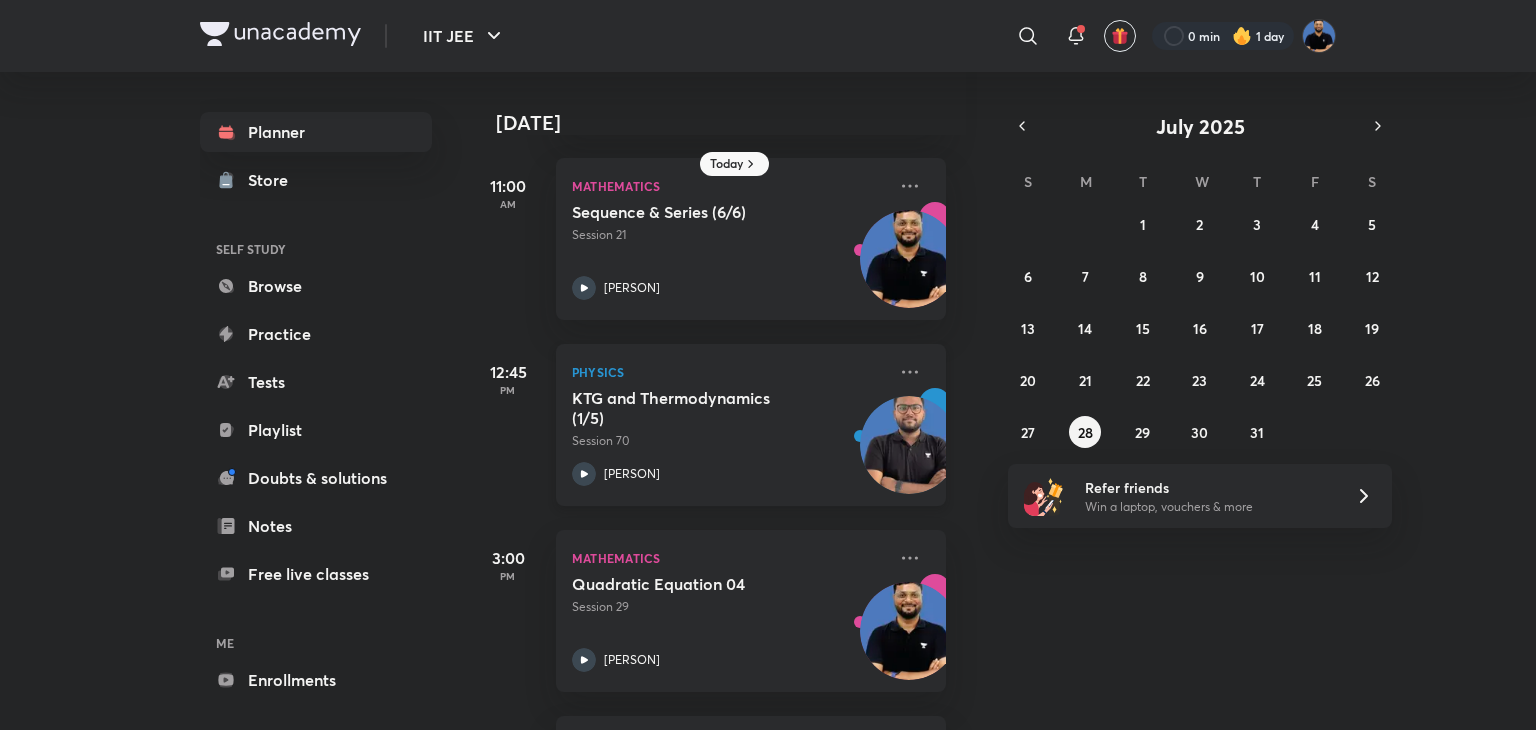 click on "Physics KTG and Thermodynamics (1/5) Session 70 [PERSON]" at bounding box center [751, 425] 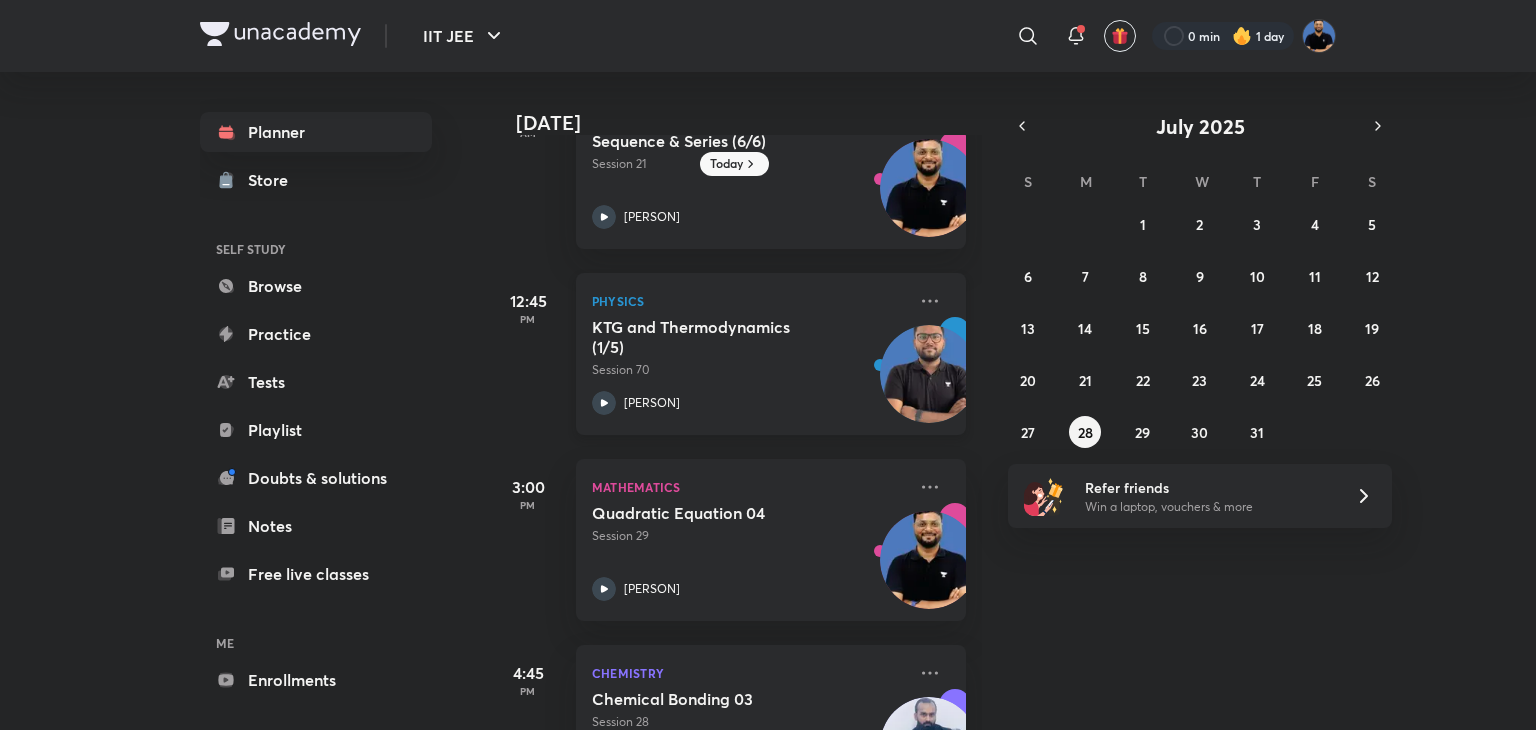 scroll, scrollTop: 740, scrollLeft: 0, axis: vertical 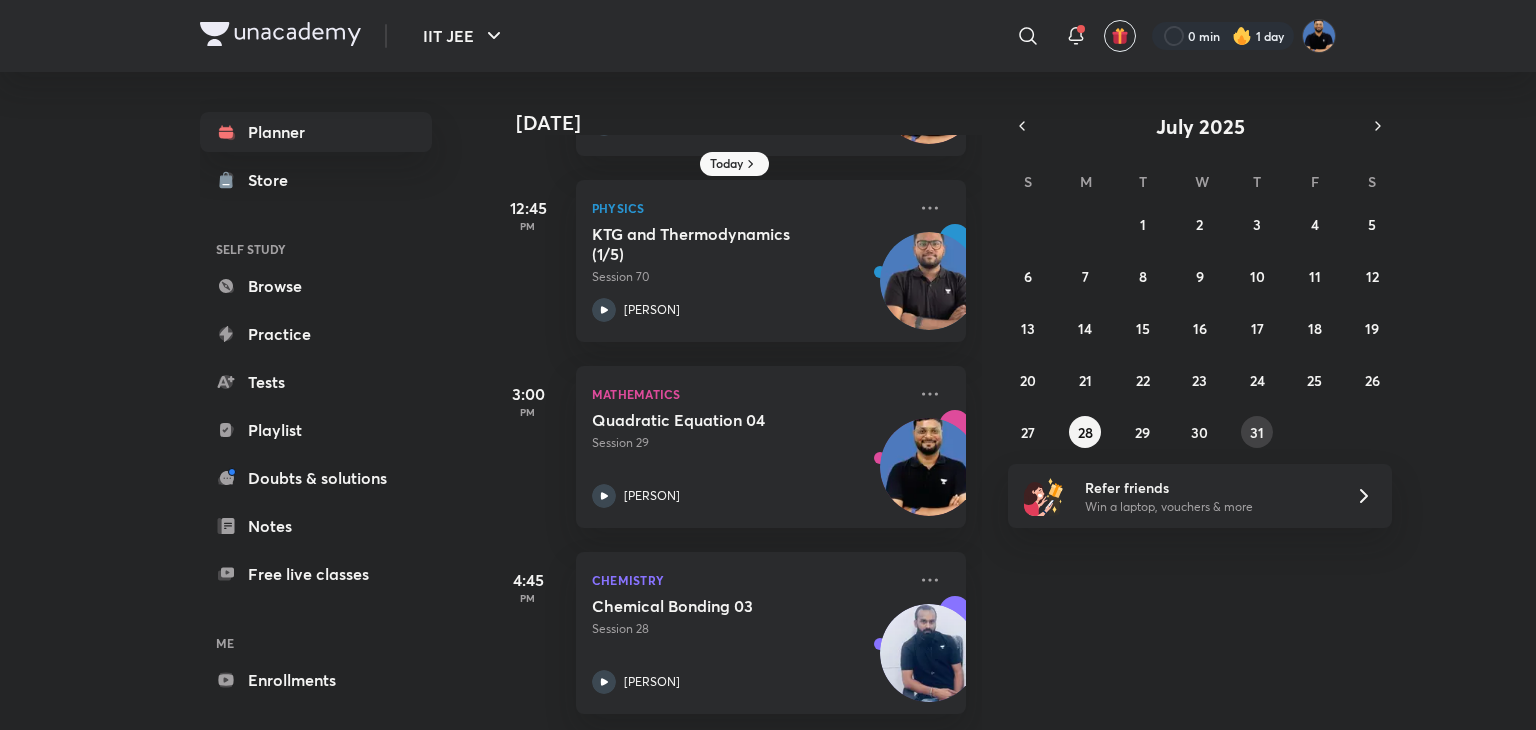 click on "31" at bounding box center [1257, 432] 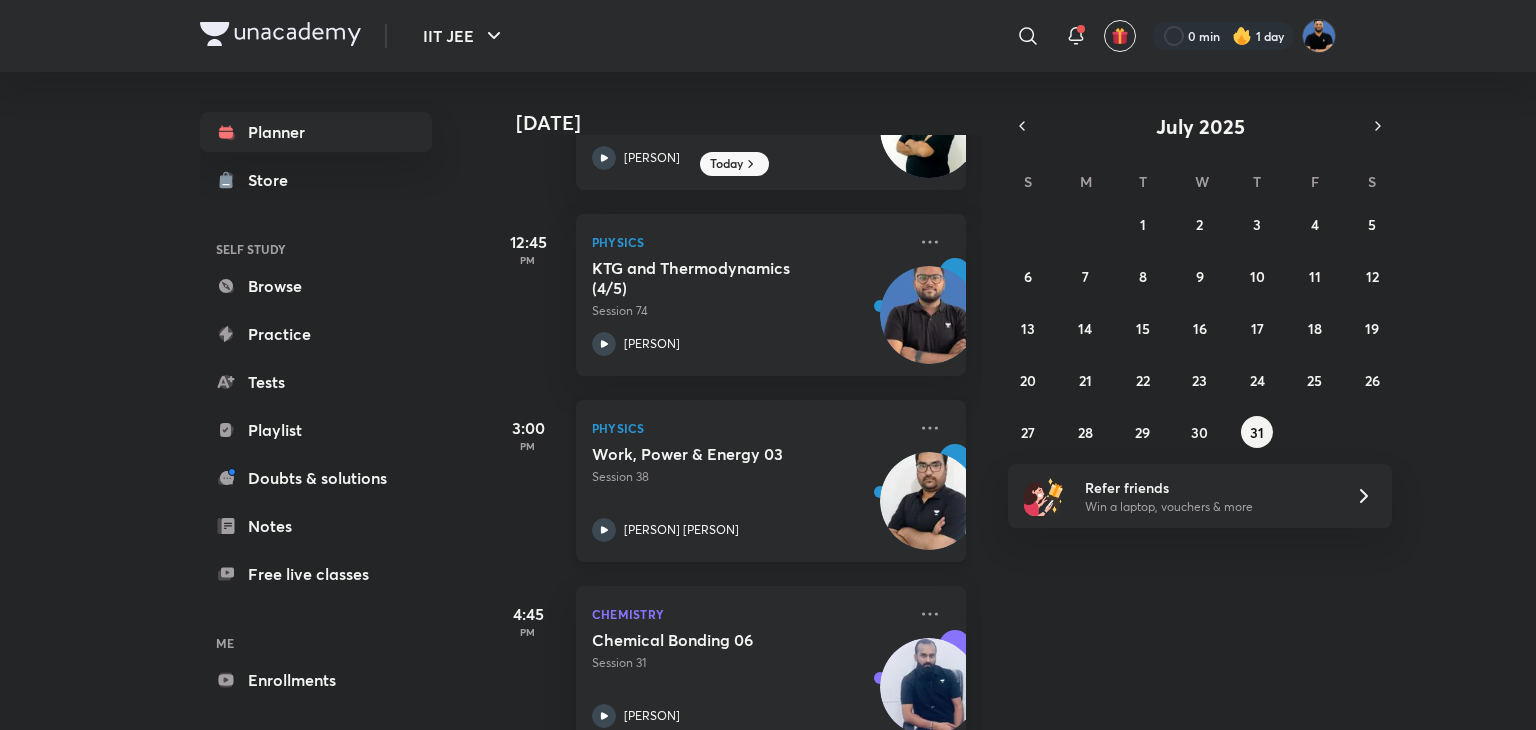 scroll, scrollTop: 496, scrollLeft: 0, axis: vertical 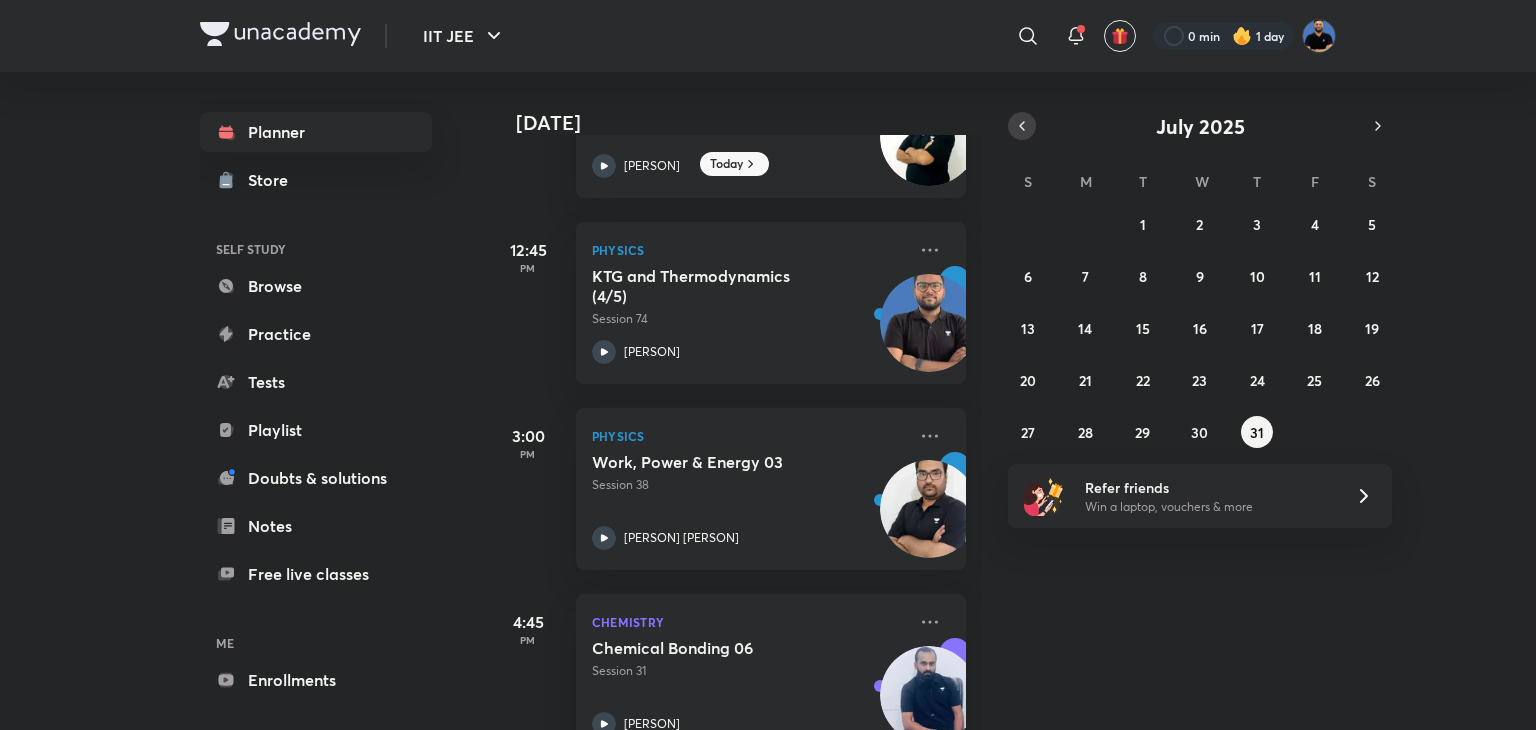click 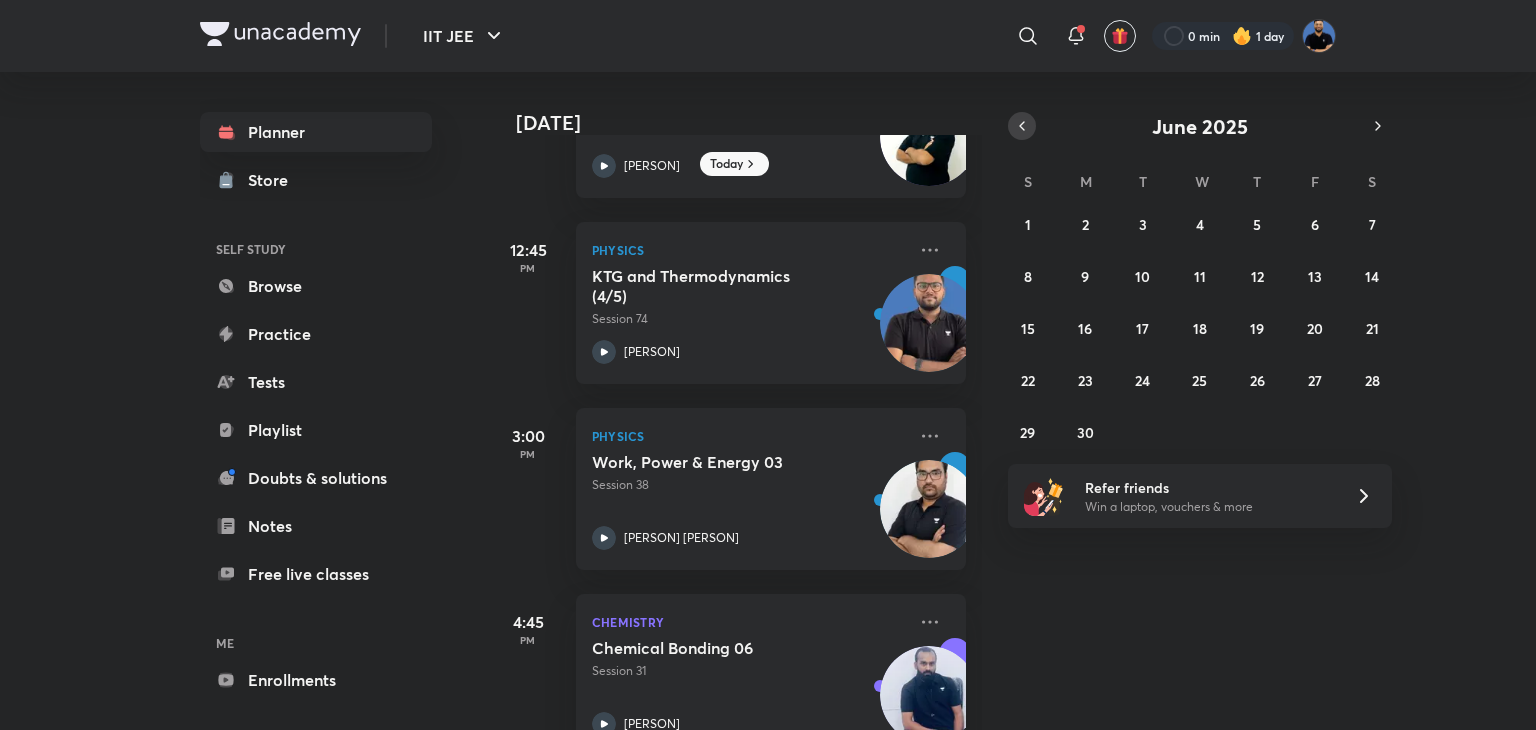 click 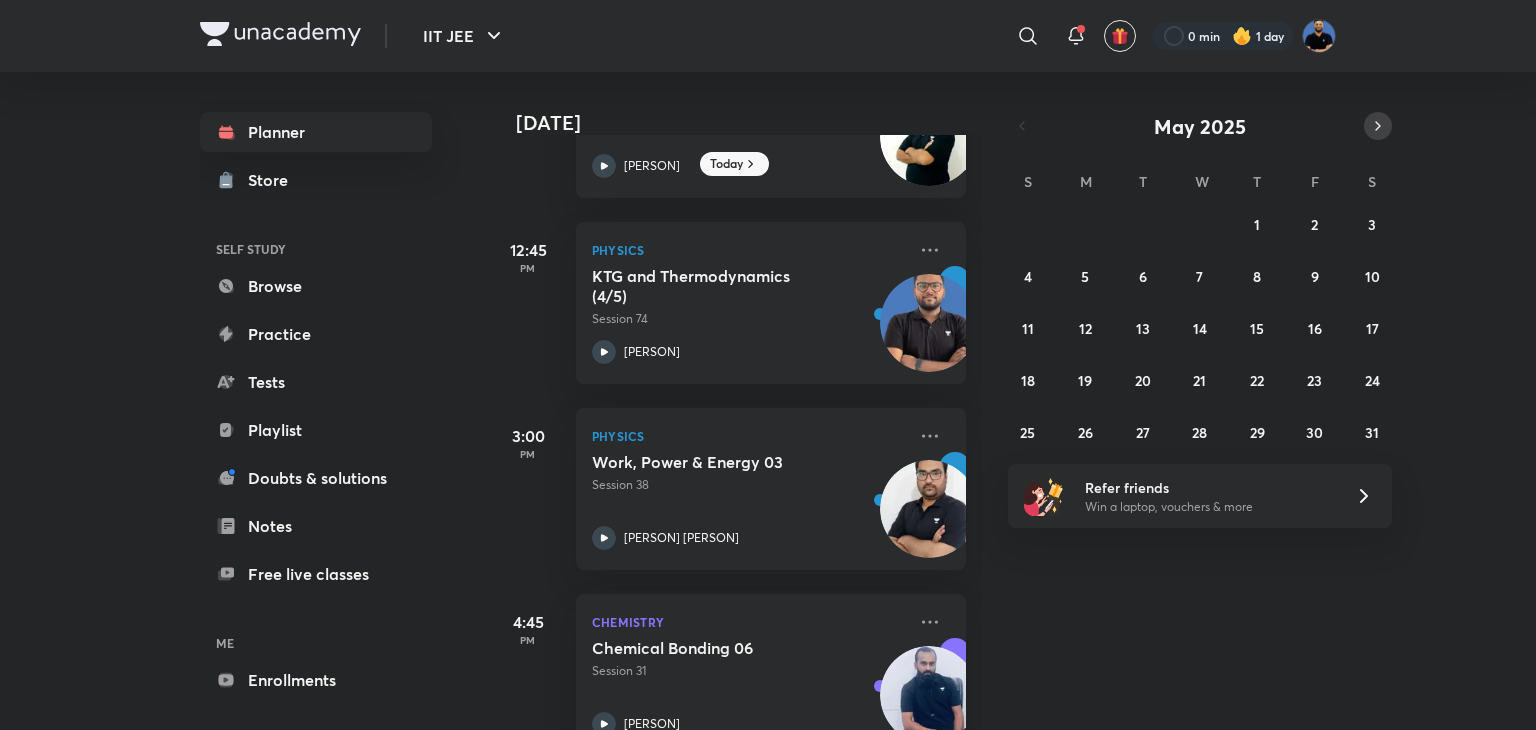 click at bounding box center (1378, 126) 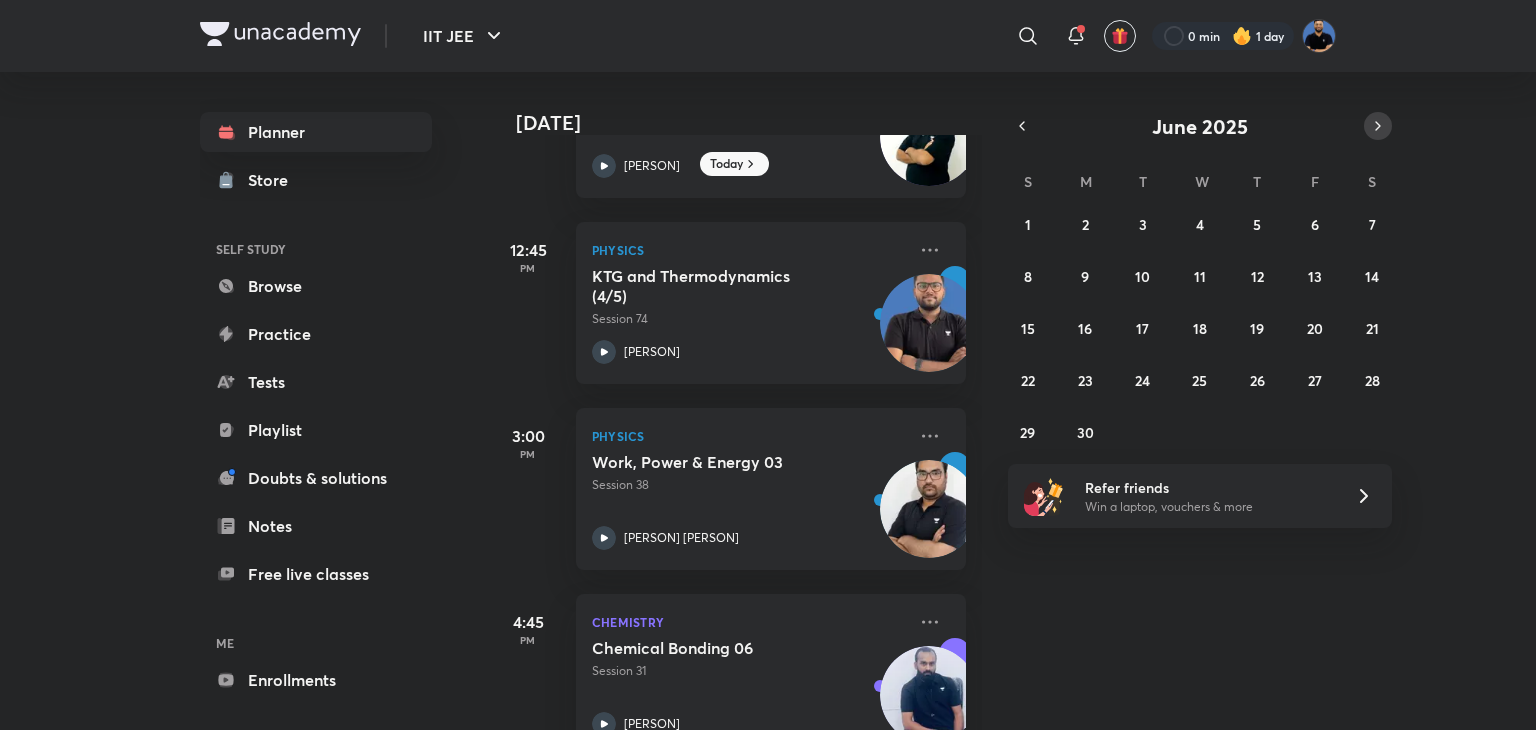 click at bounding box center (1378, 126) 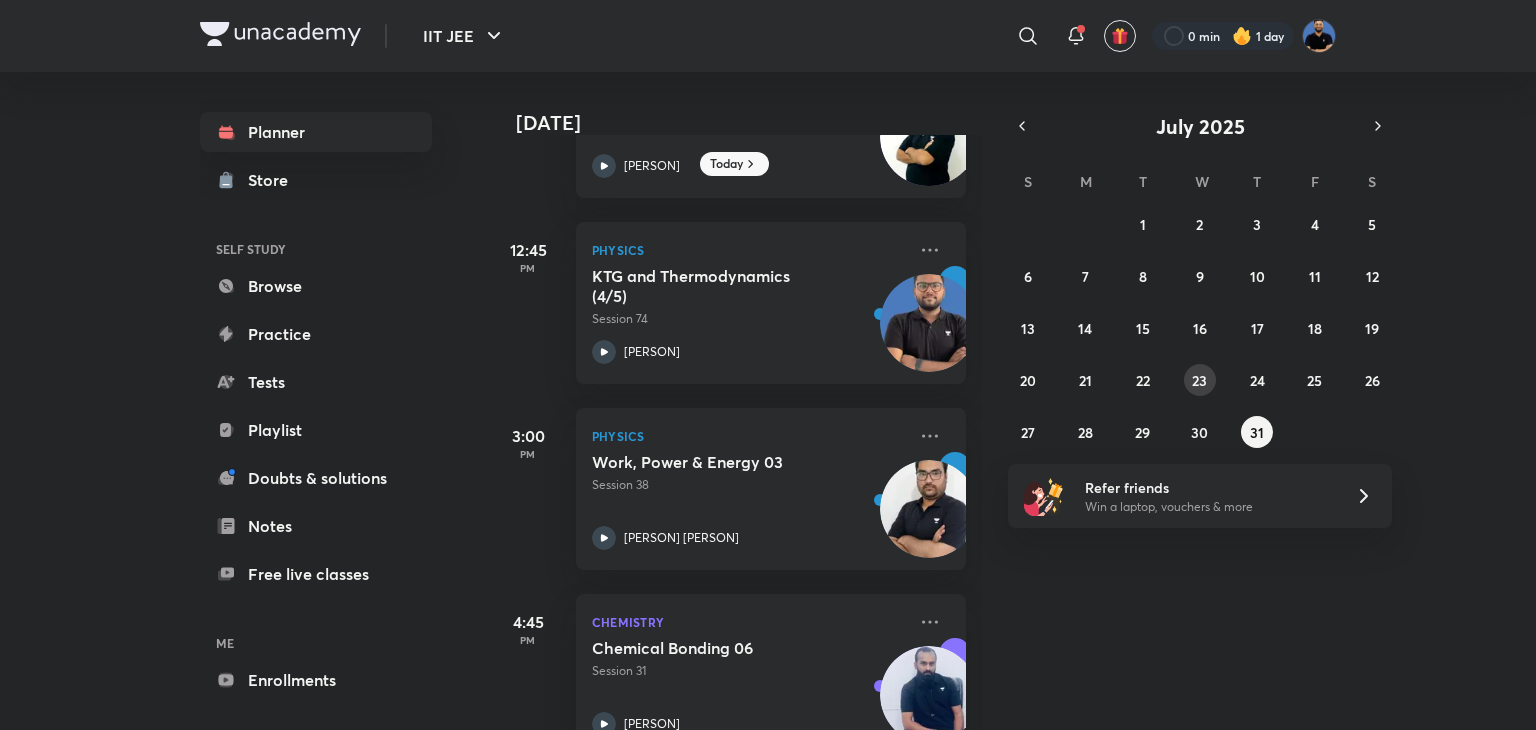click on "23" at bounding box center [1199, 380] 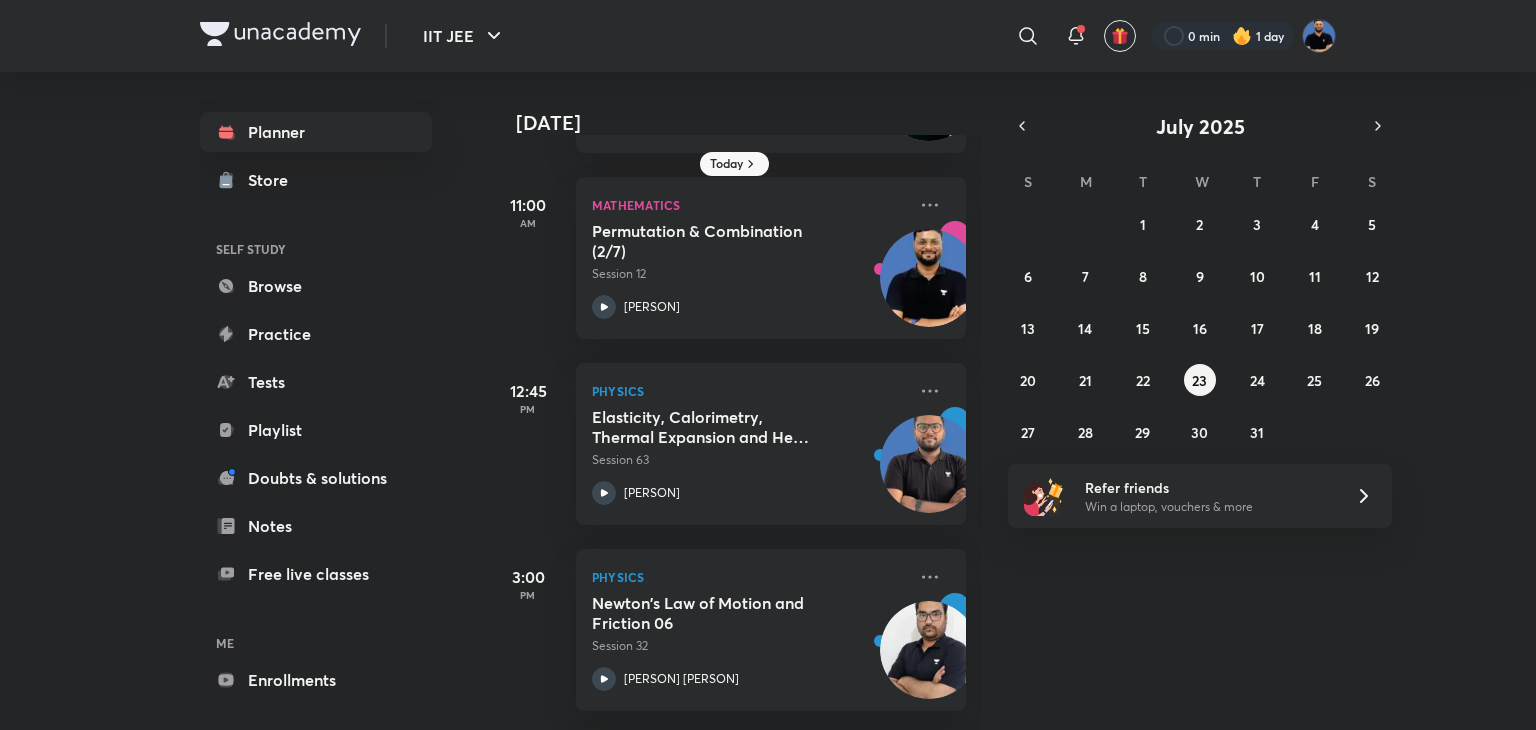 scroll, scrollTop: 348, scrollLeft: 0, axis: vertical 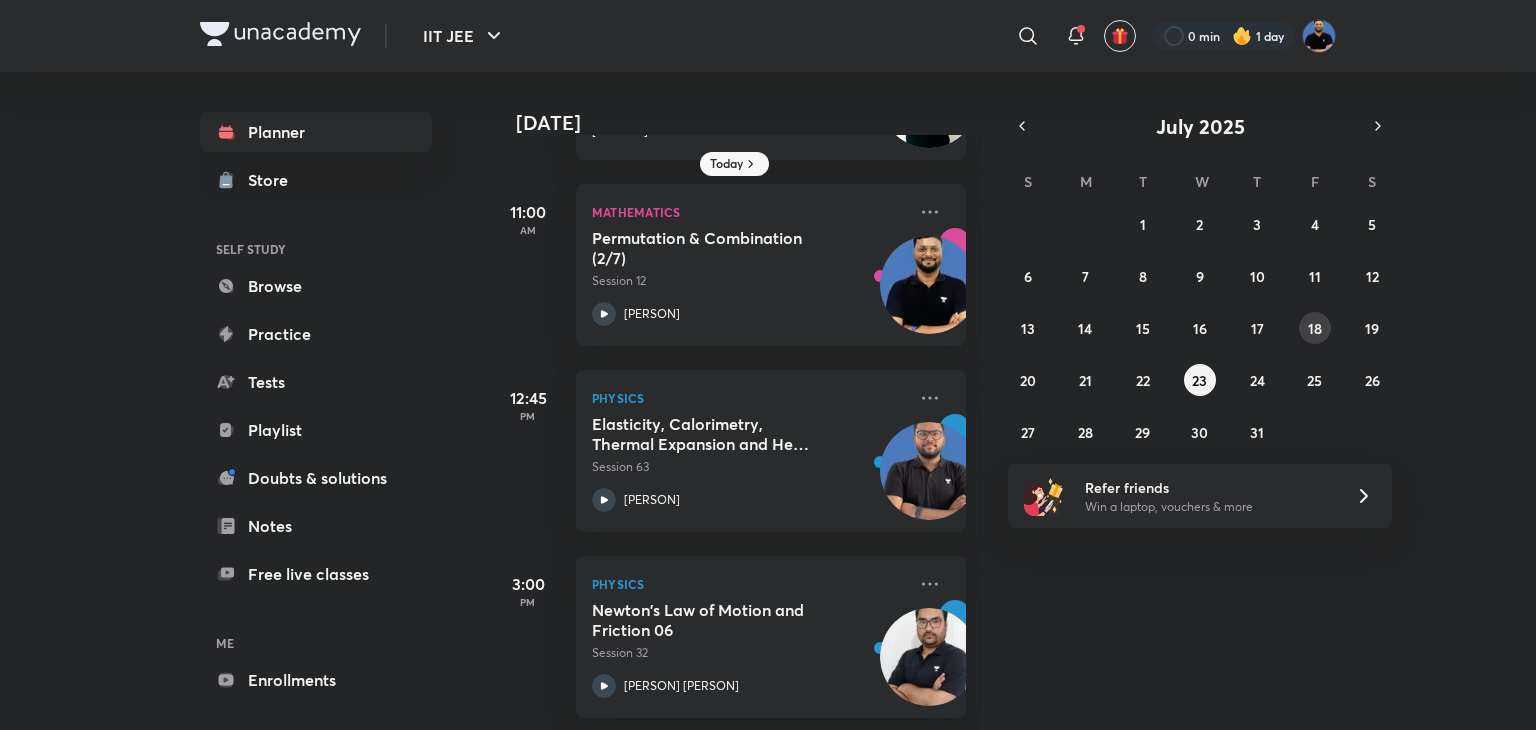 click on "18" at bounding box center [1315, 328] 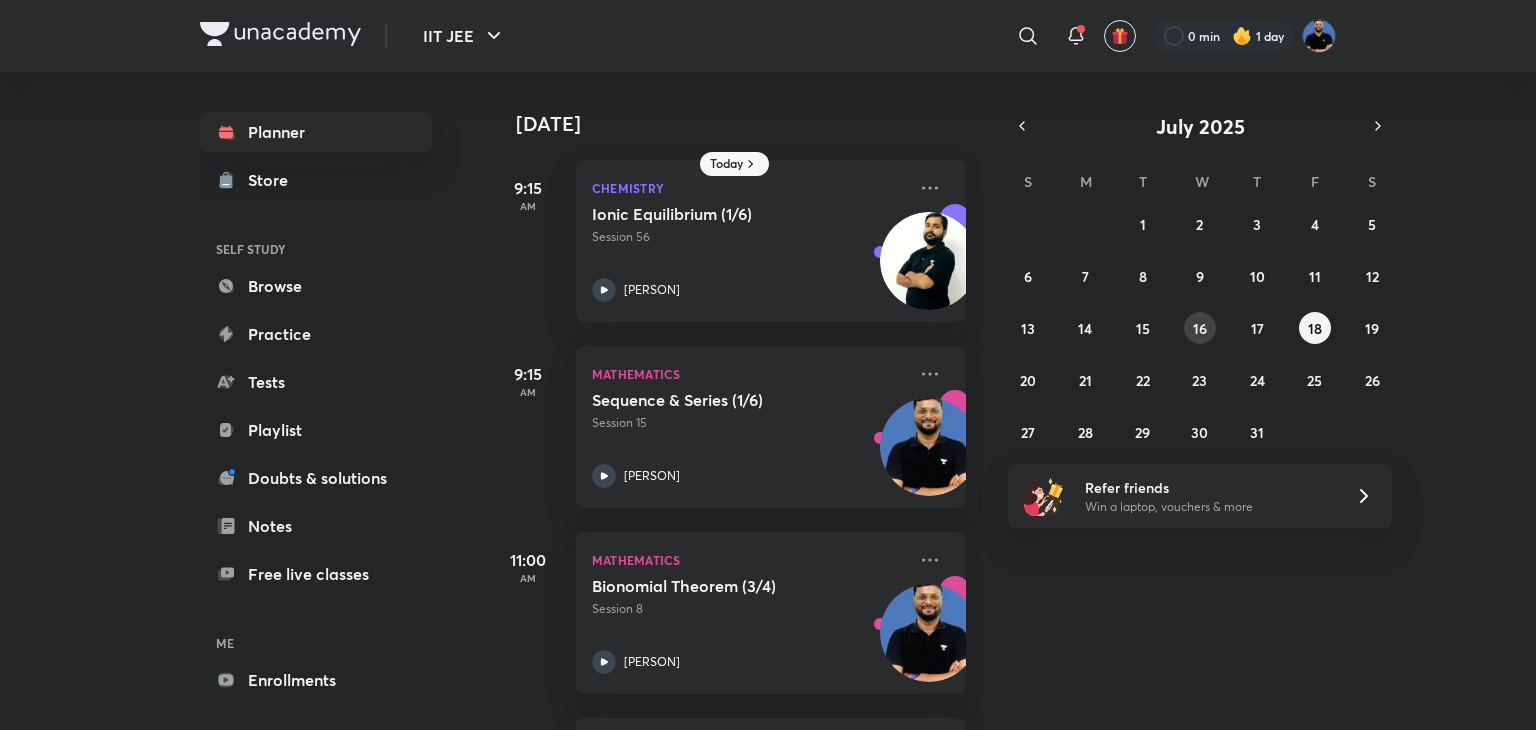 click on "16" at bounding box center (1200, 328) 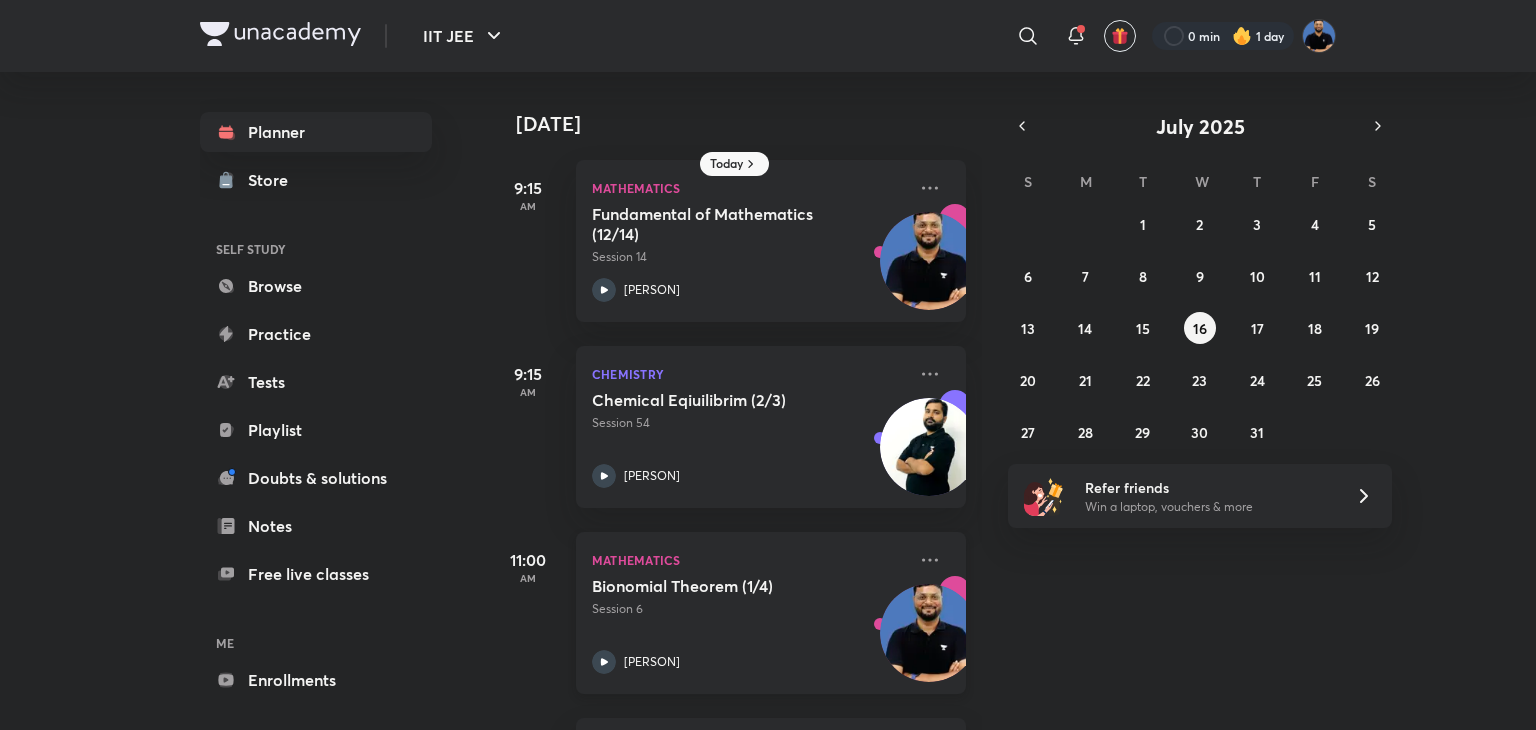 click on "Session 6" at bounding box center (749, 609) 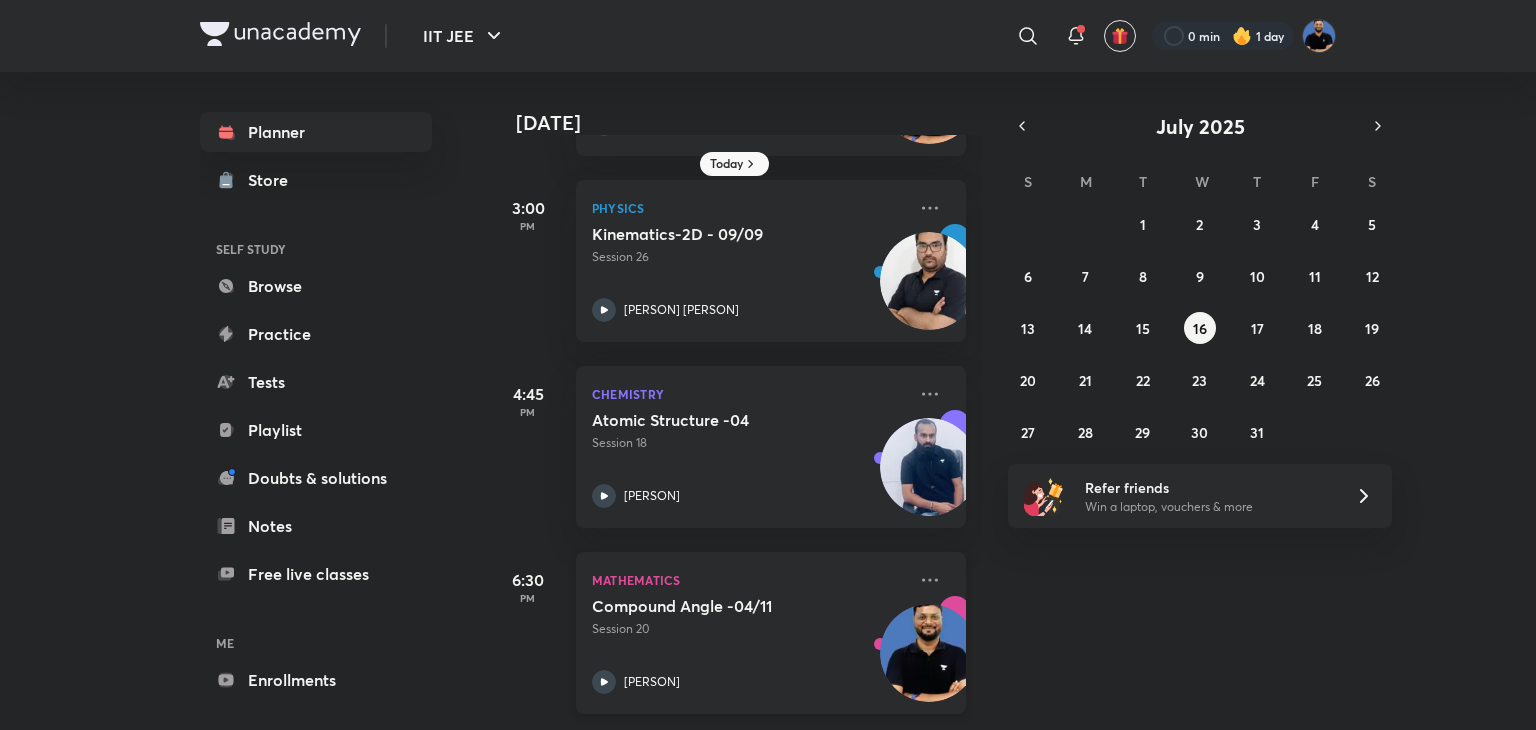scroll, scrollTop: 553, scrollLeft: 0, axis: vertical 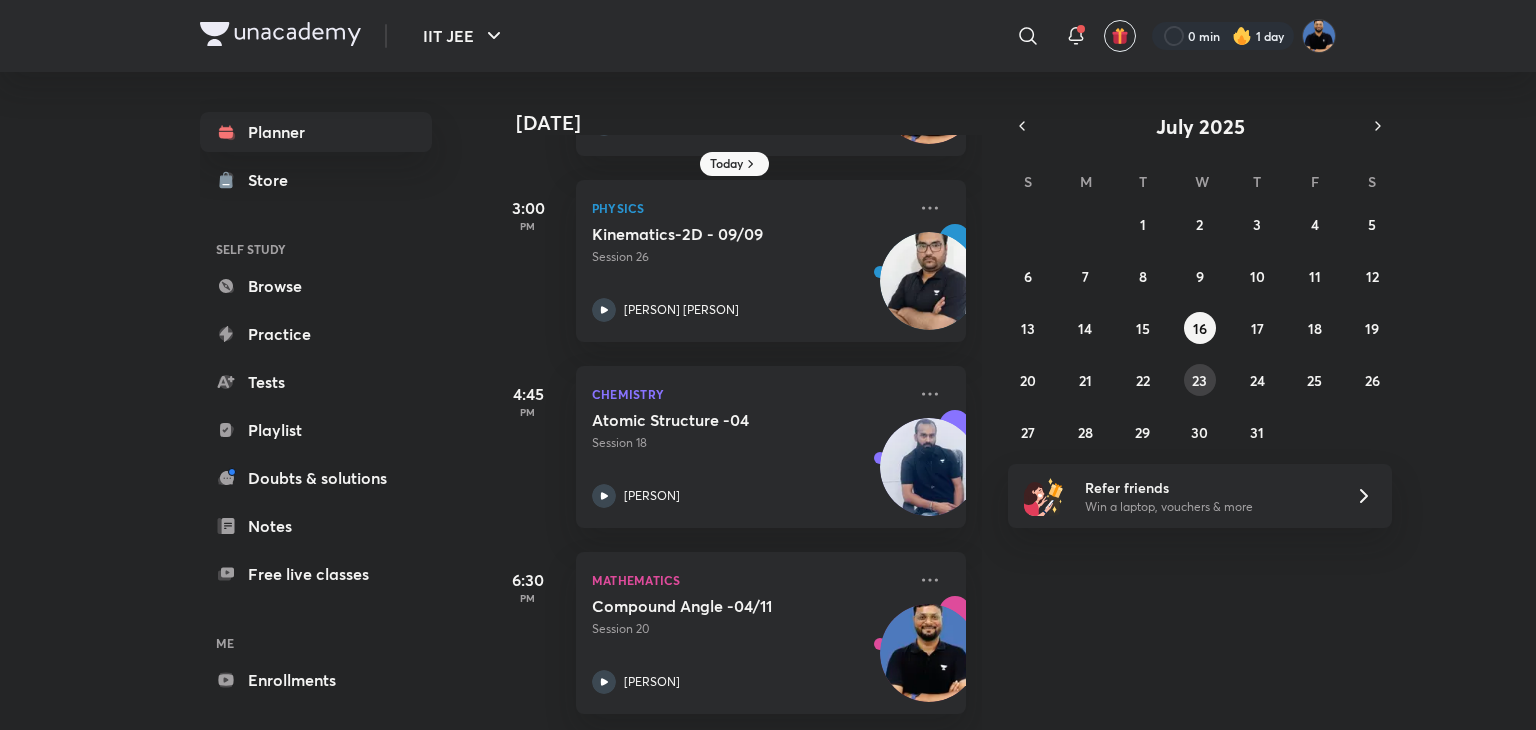 click on "23" at bounding box center (1199, 380) 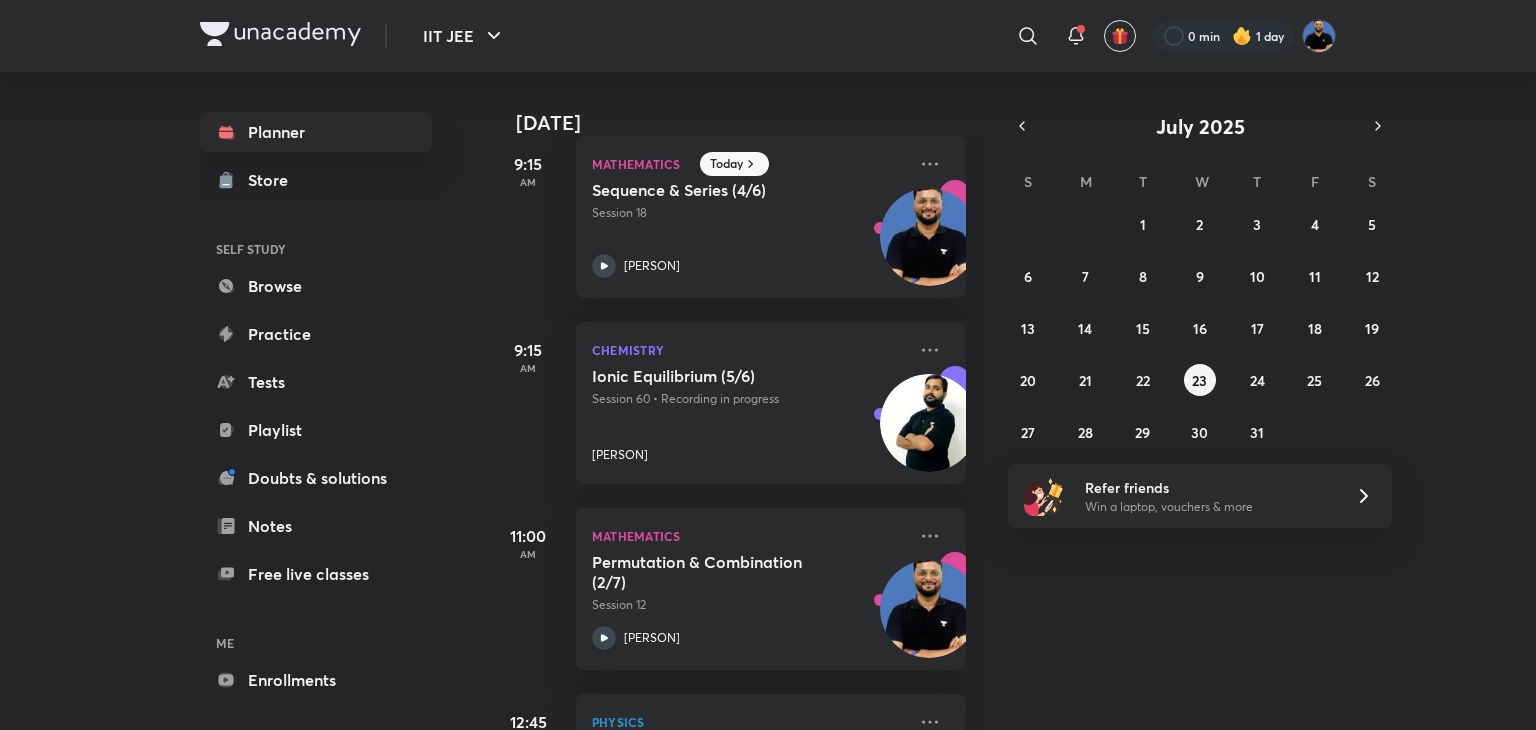 scroll, scrollTop: 0, scrollLeft: 0, axis: both 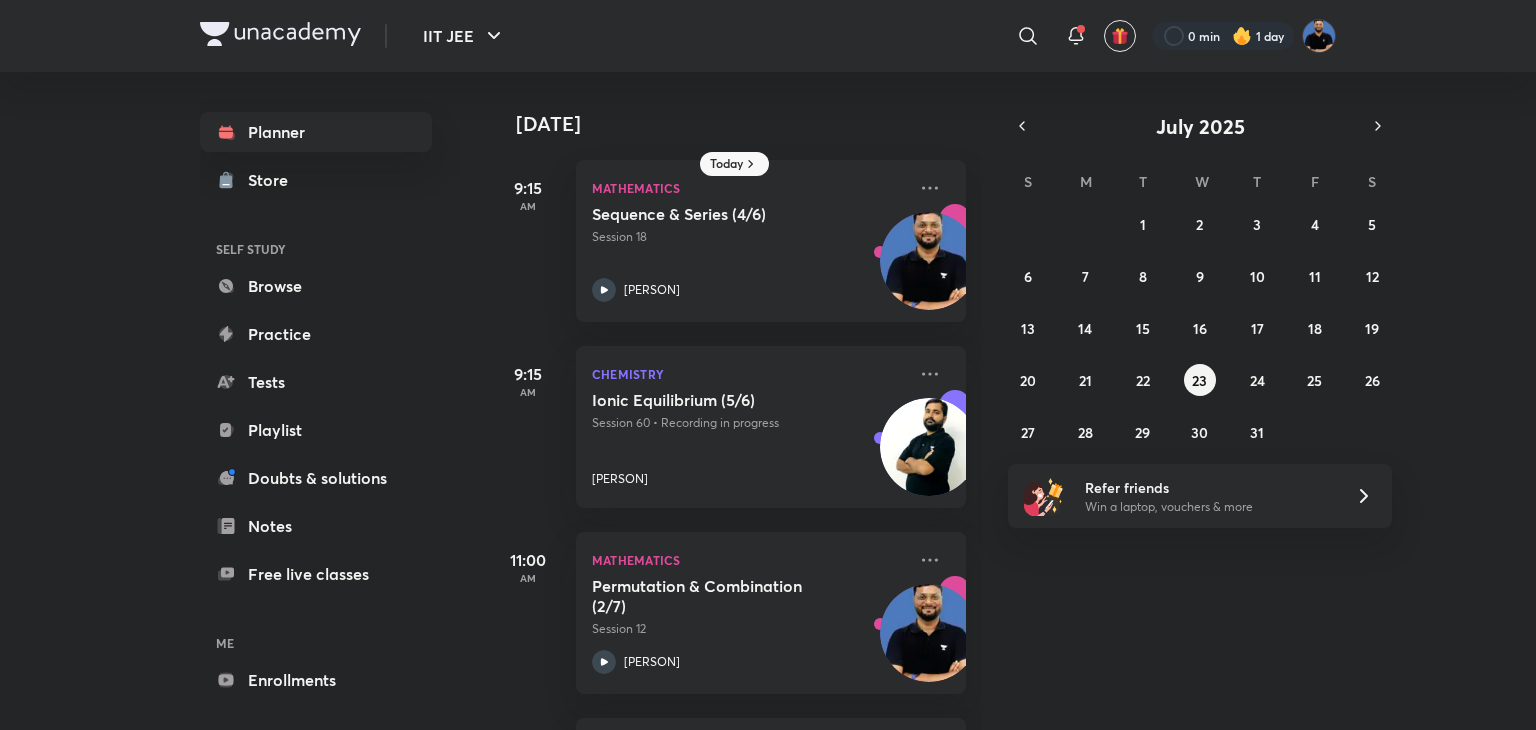 click on "Mathematics" at bounding box center [749, 560] 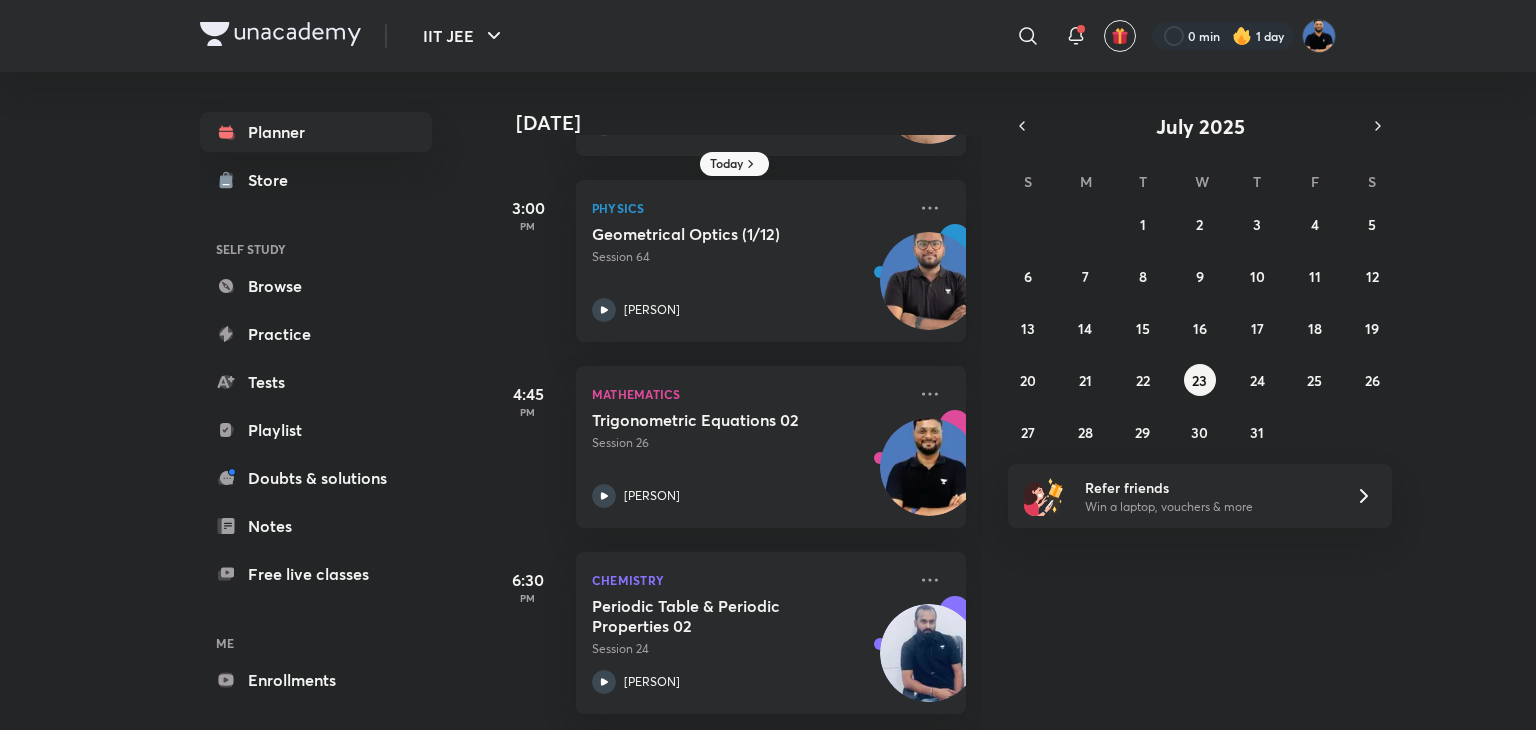 scroll, scrollTop: 914, scrollLeft: 0, axis: vertical 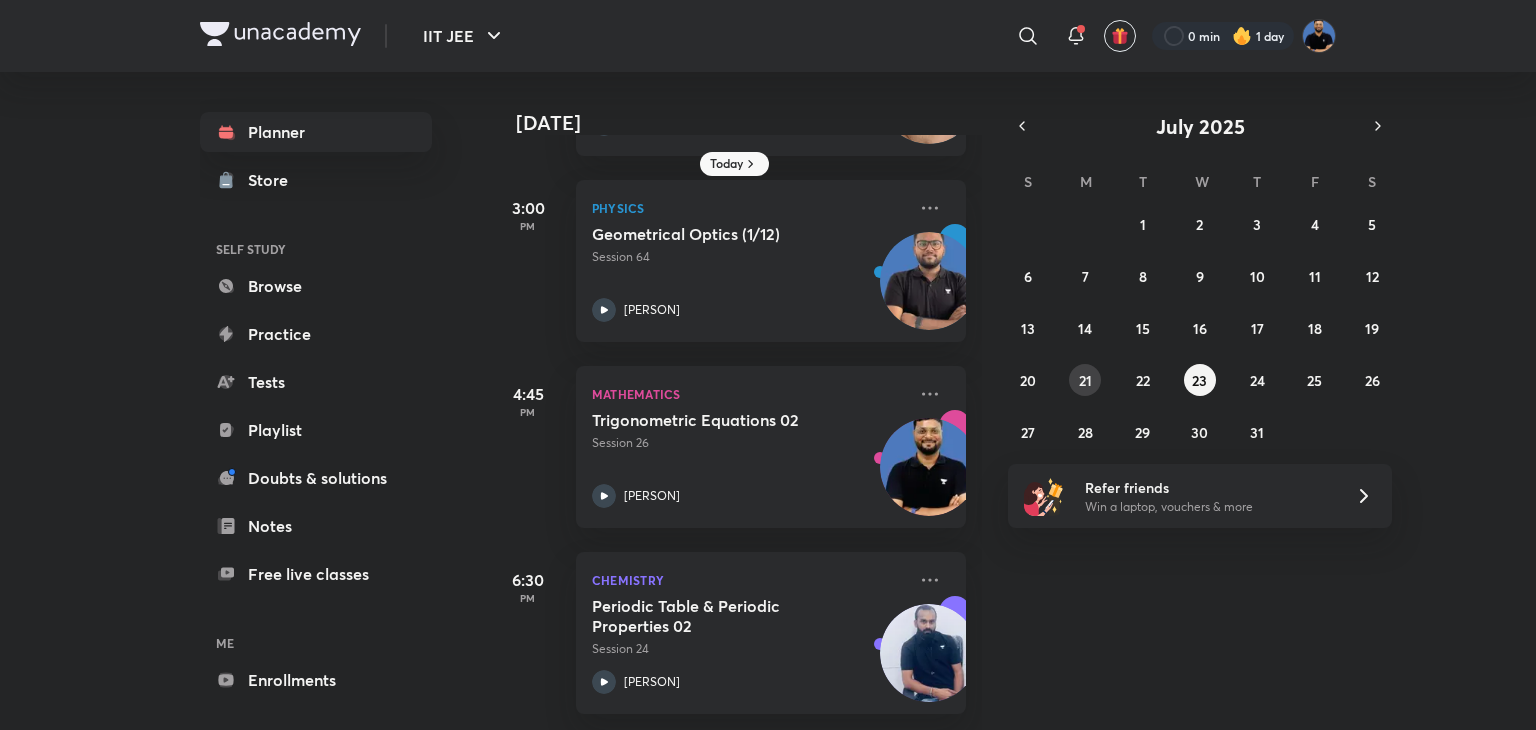 click on "21" at bounding box center [1085, 380] 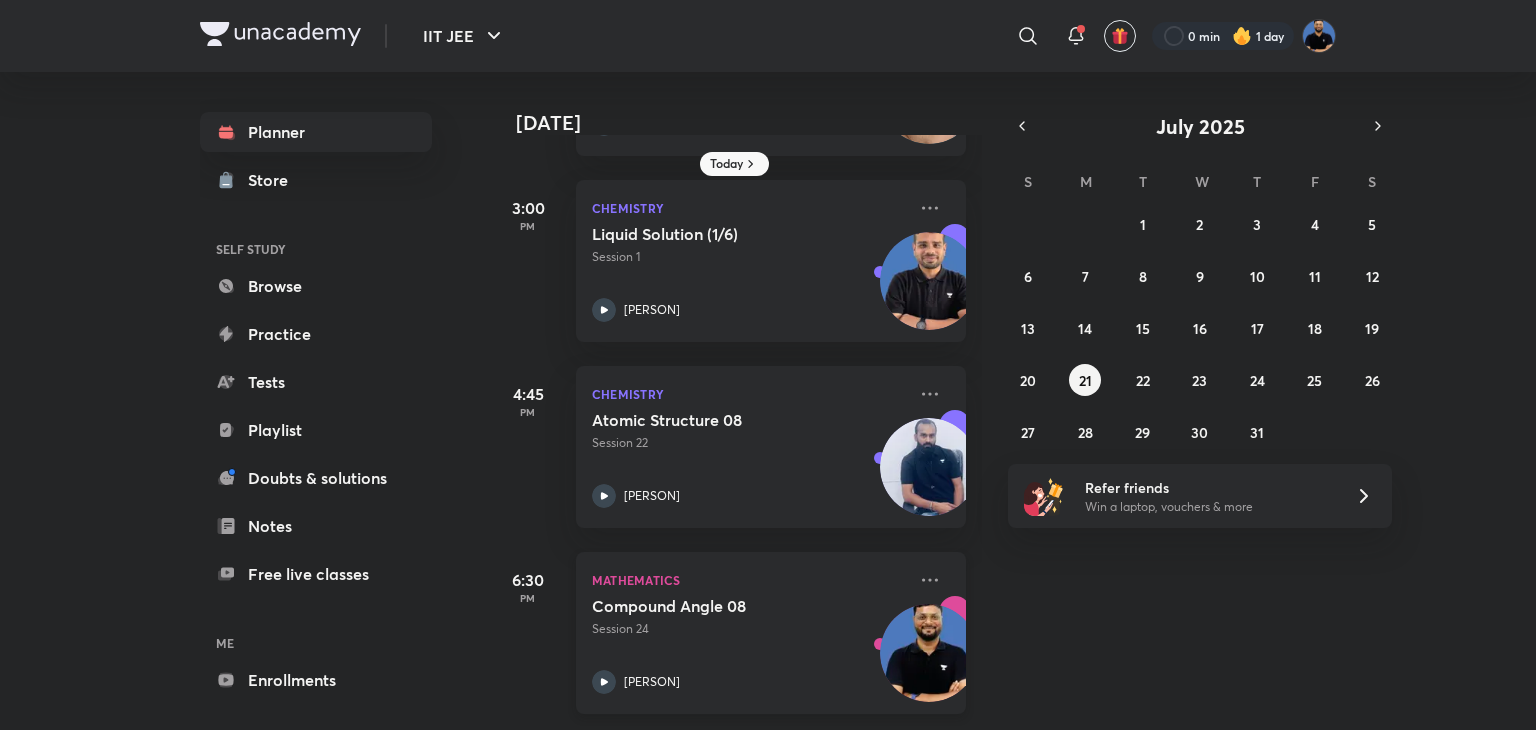 scroll, scrollTop: 925, scrollLeft: 0, axis: vertical 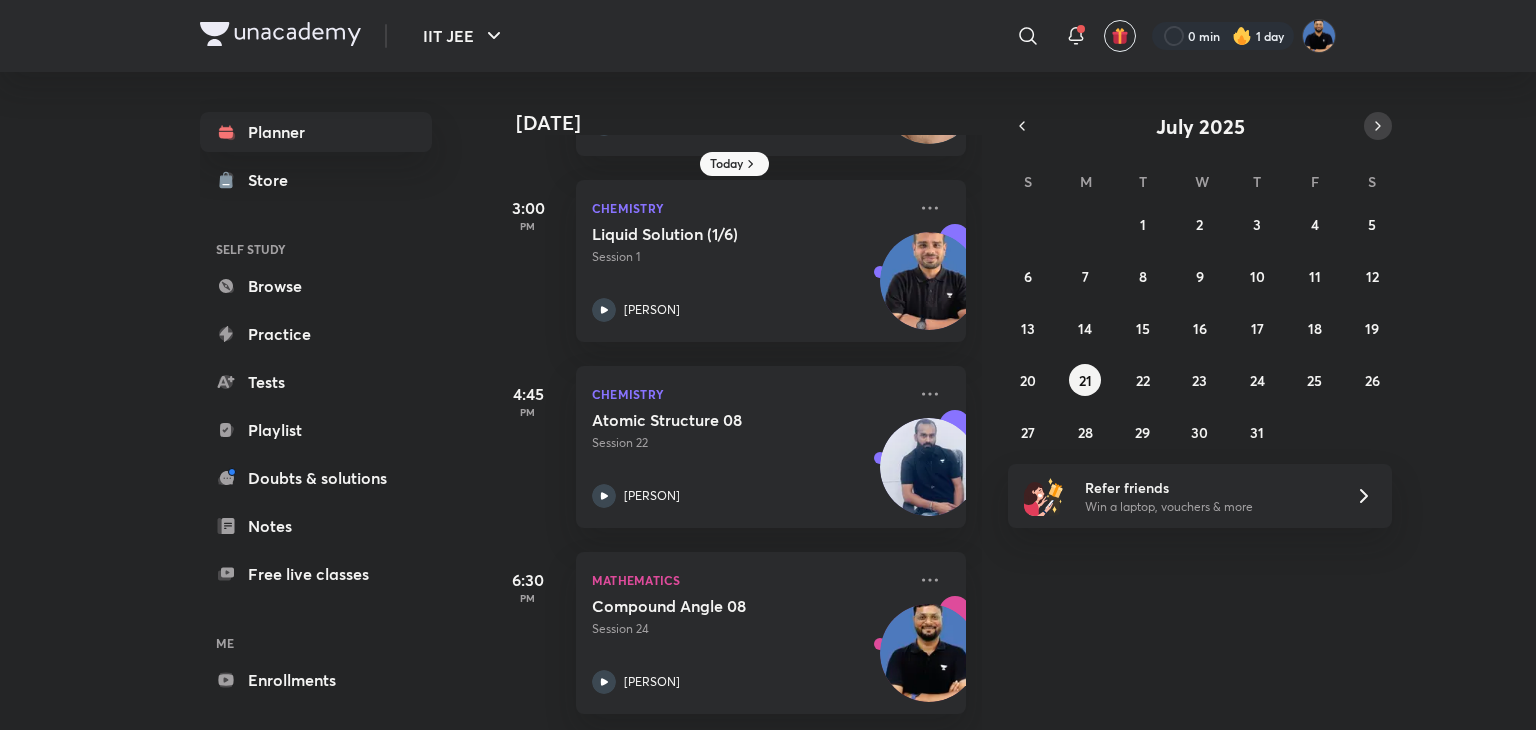 click 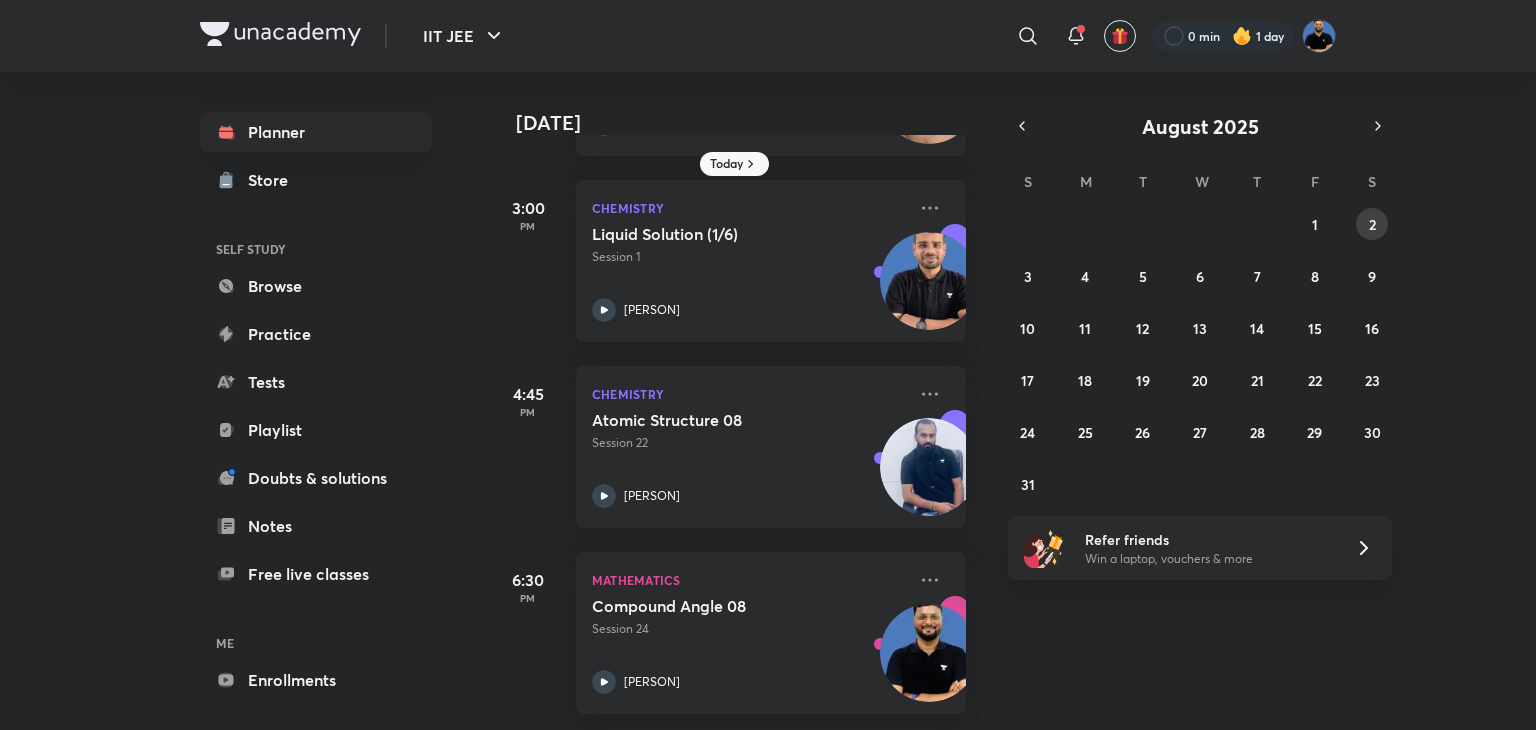 click on "2" at bounding box center (1372, 224) 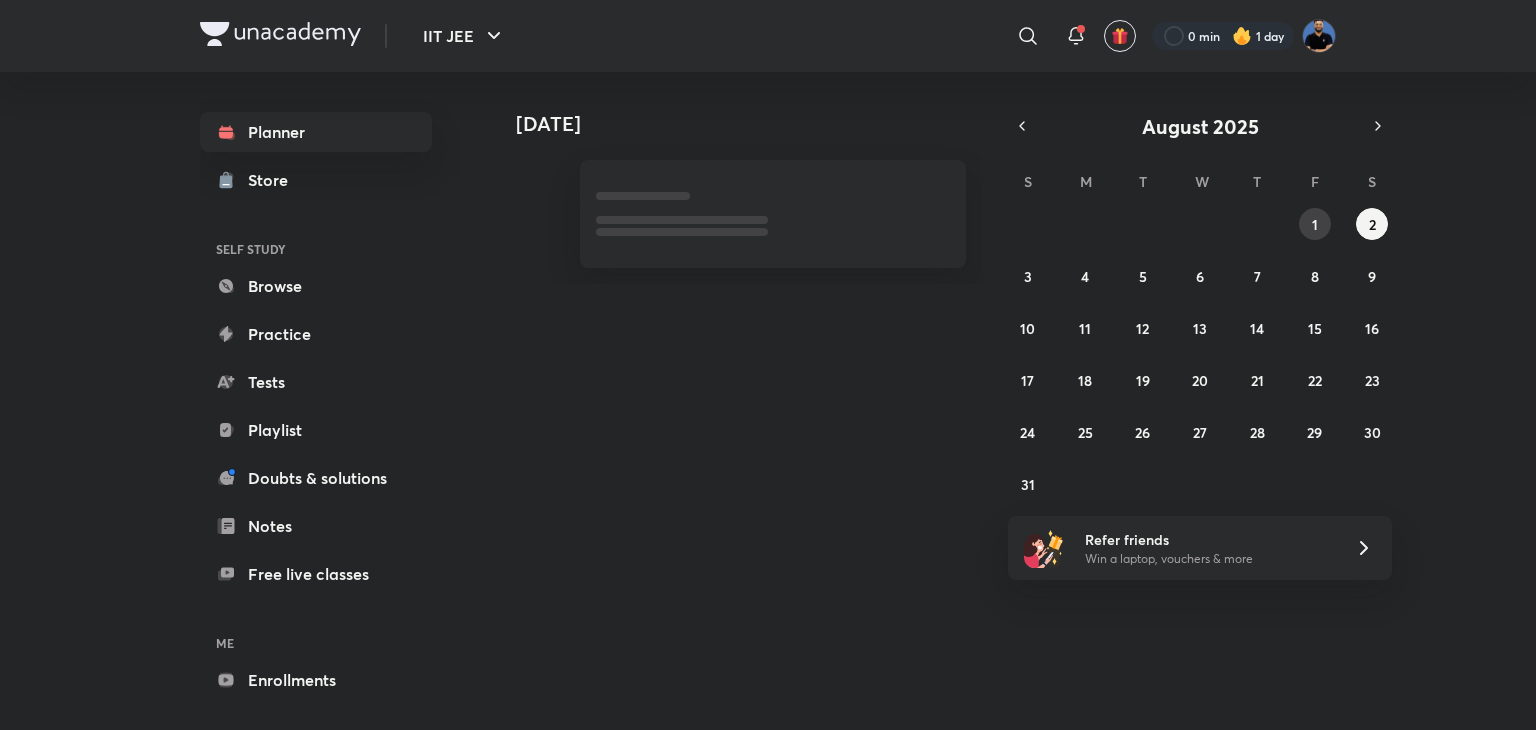 click on "1" at bounding box center [1315, 224] 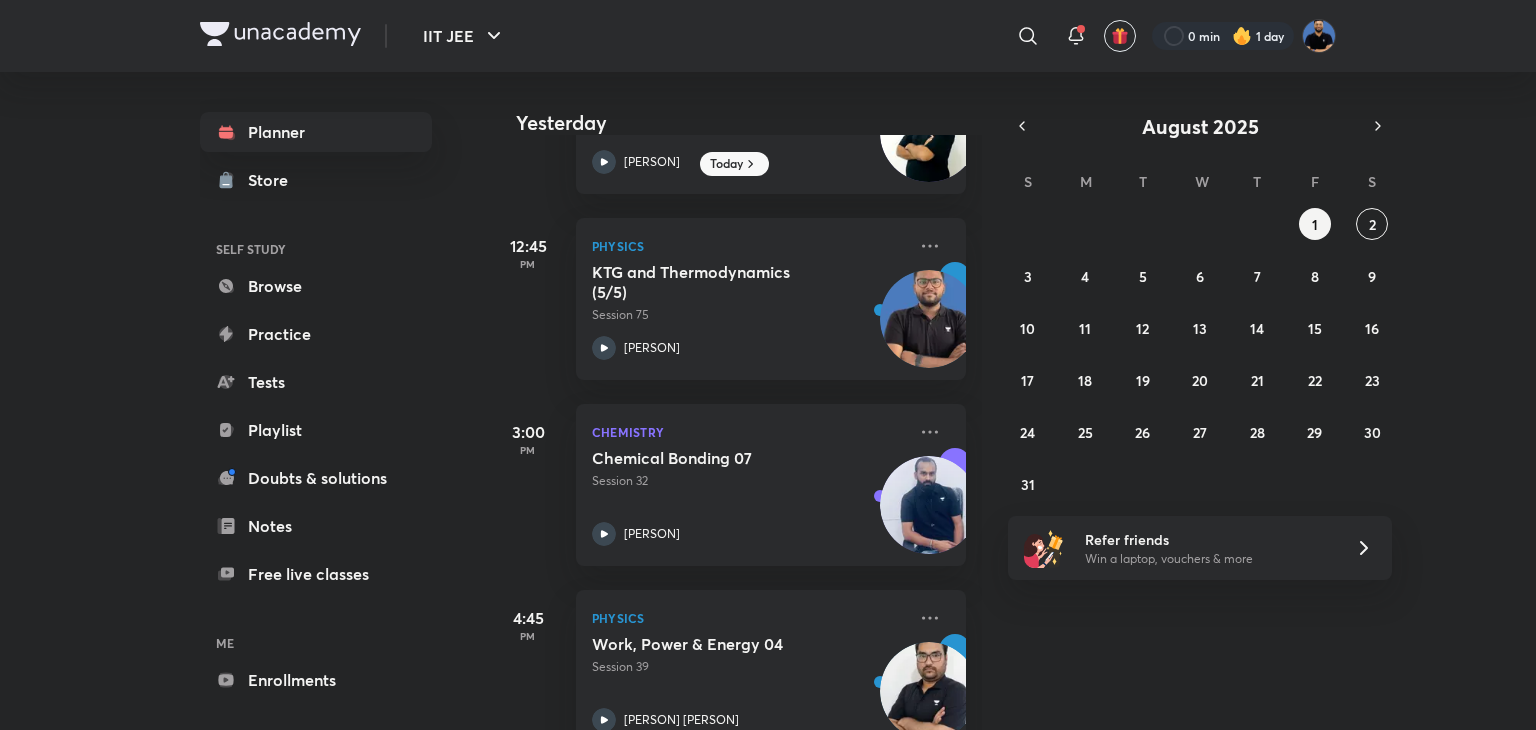 scroll, scrollTop: 925, scrollLeft: 0, axis: vertical 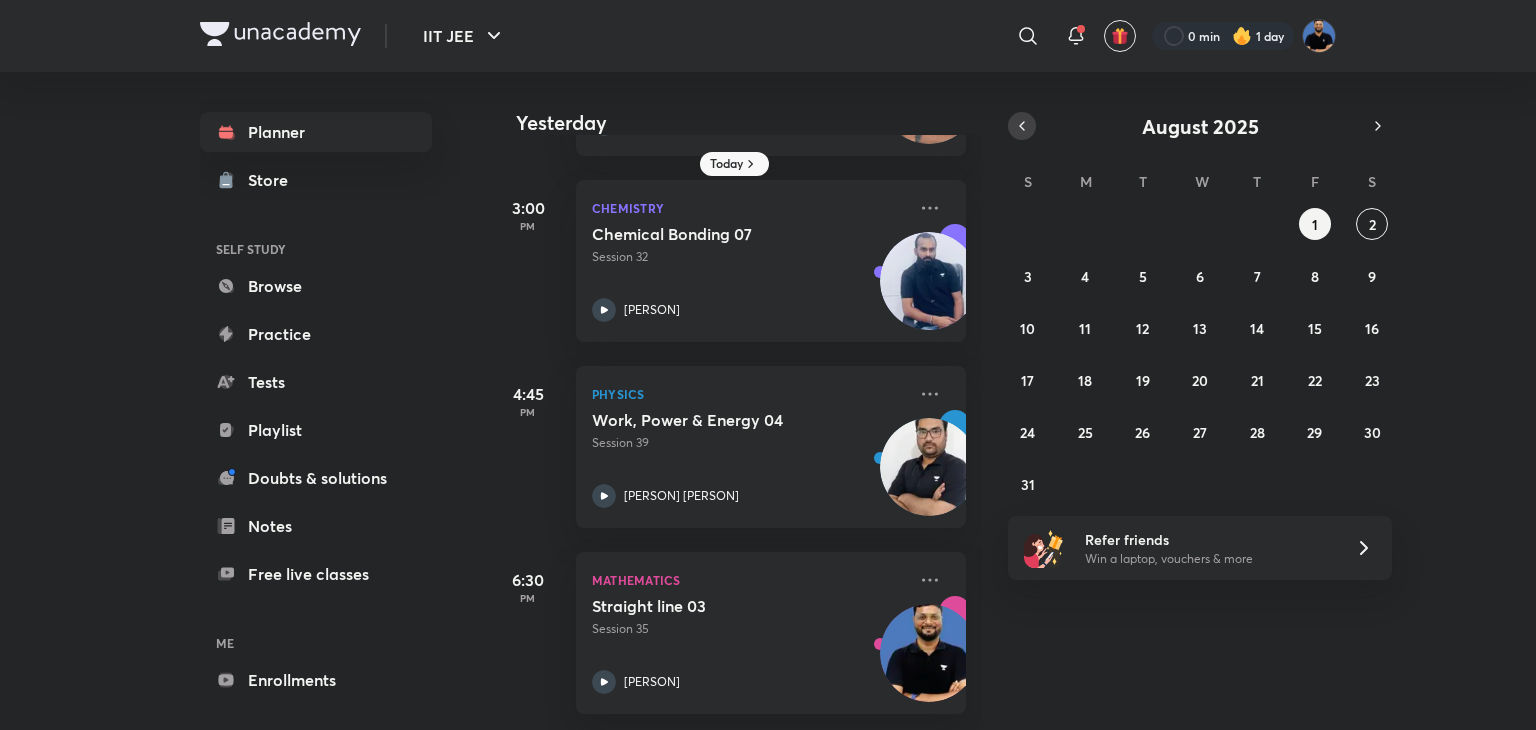 click 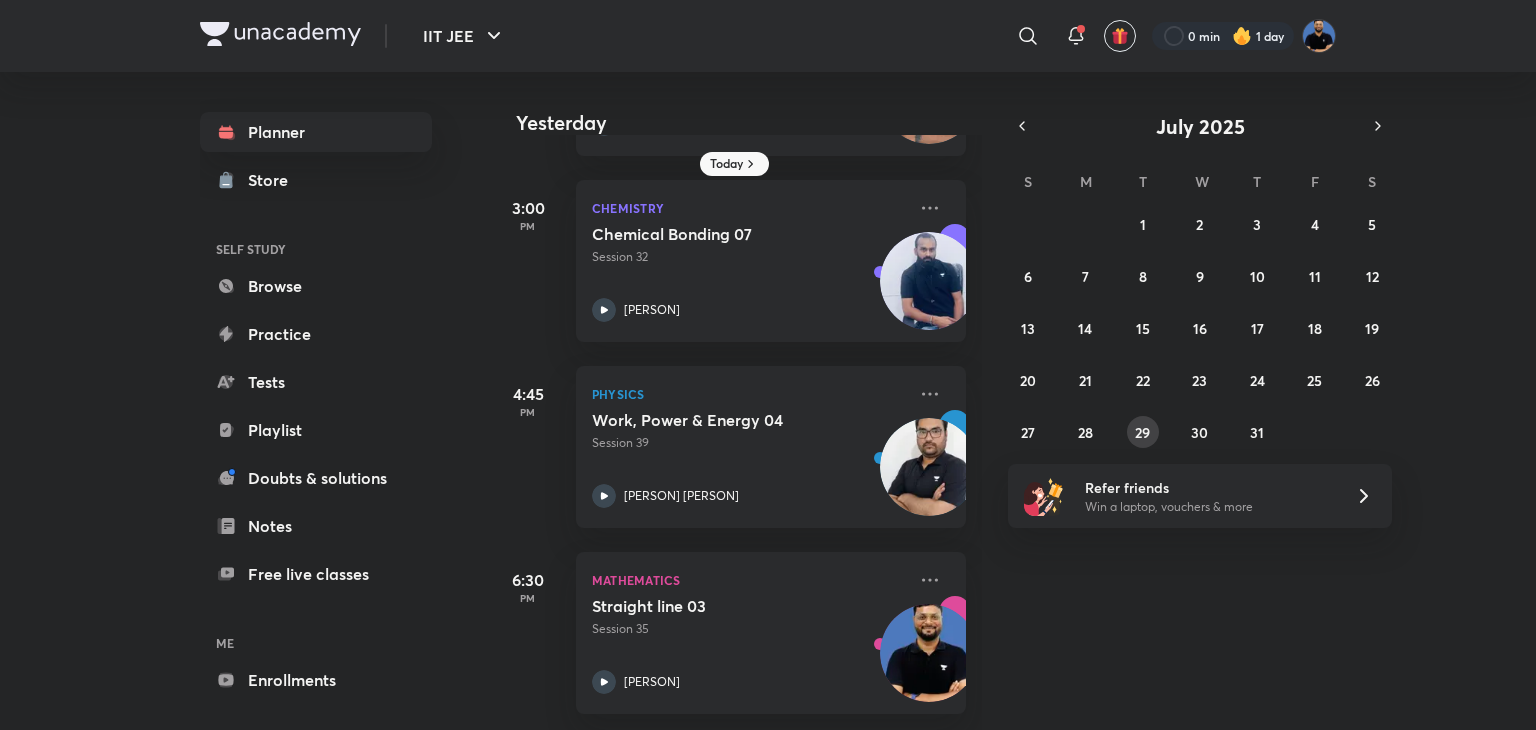 click on "29" at bounding box center (1142, 432) 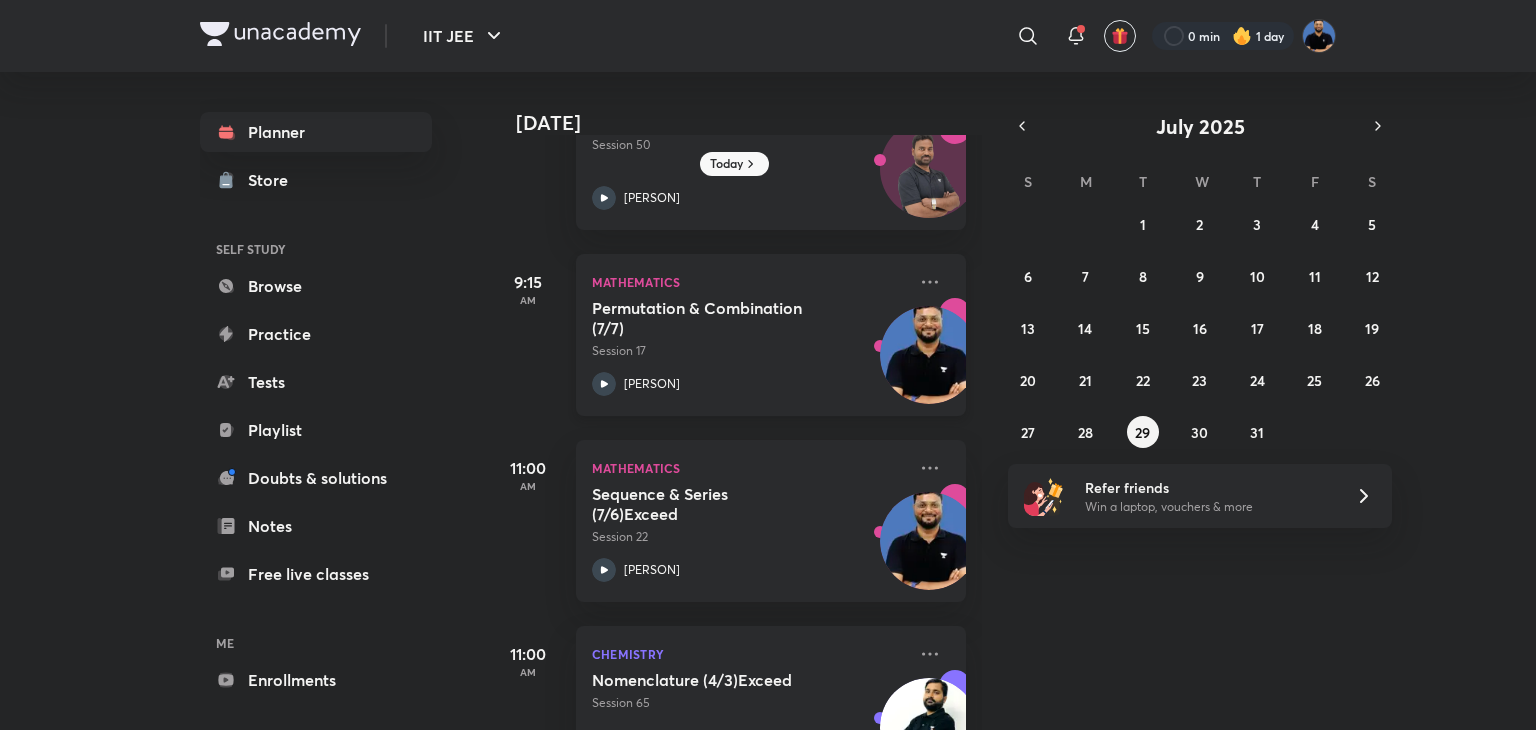 scroll, scrollTop: 112, scrollLeft: 0, axis: vertical 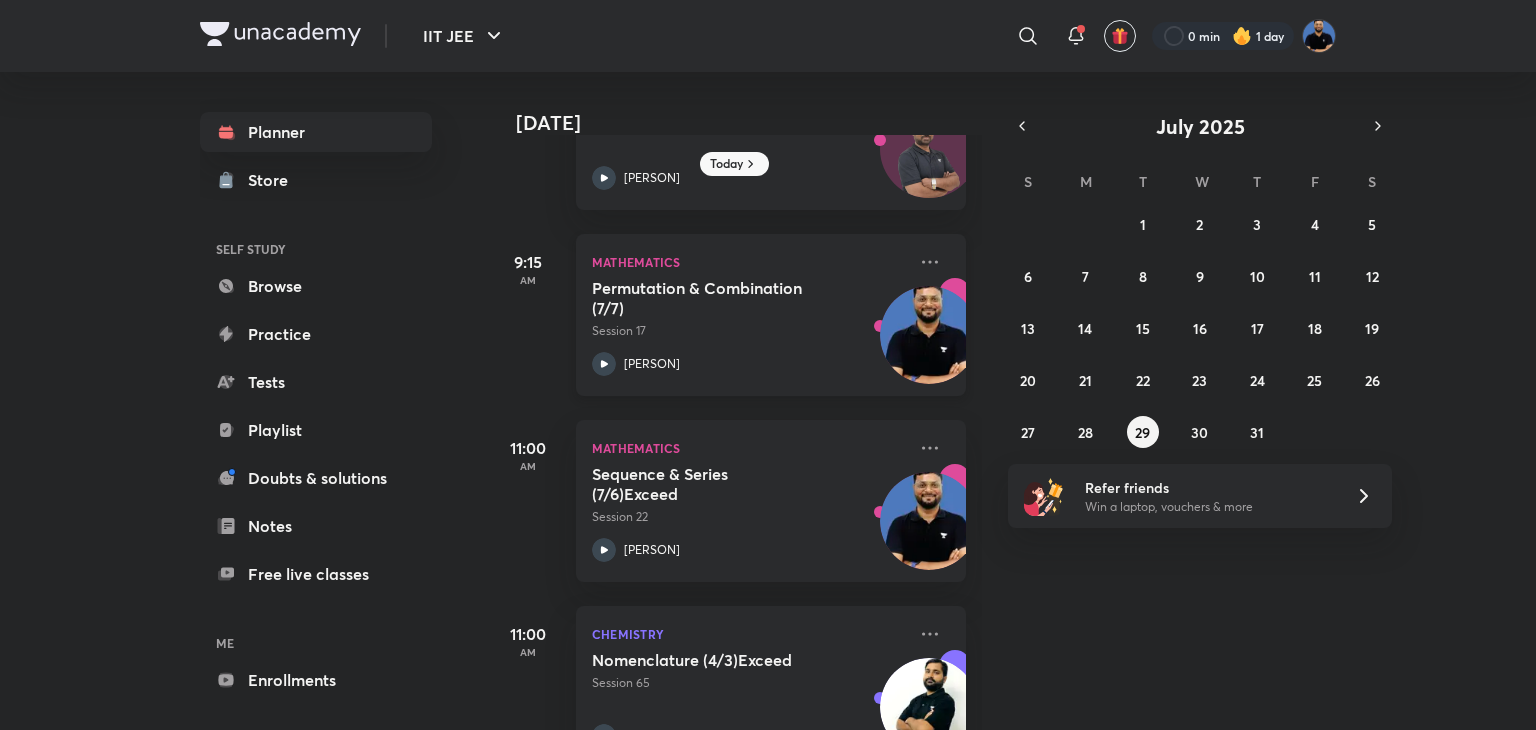 click on "[PERSON]" at bounding box center (749, 364) 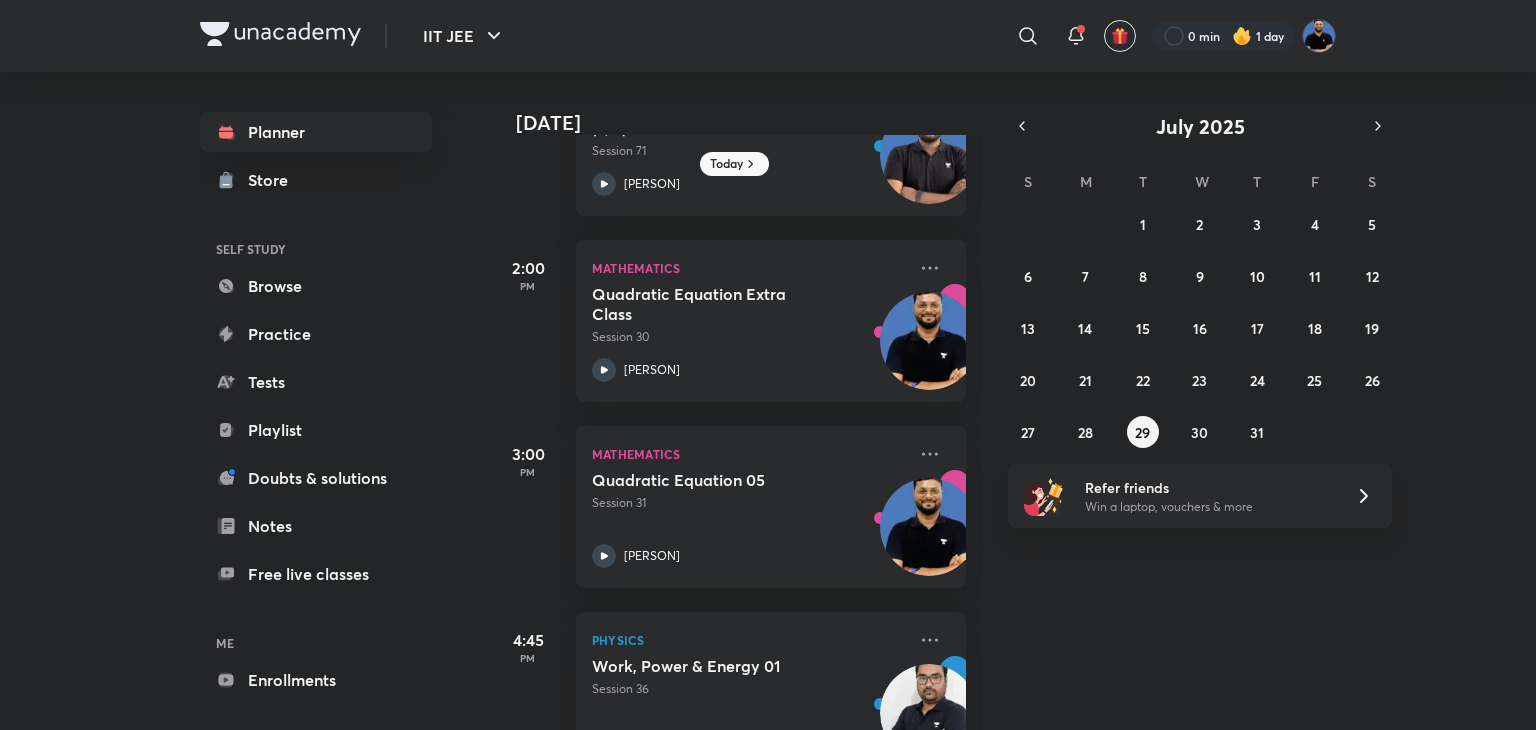 scroll, scrollTop: 848, scrollLeft: 0, axis: vertical 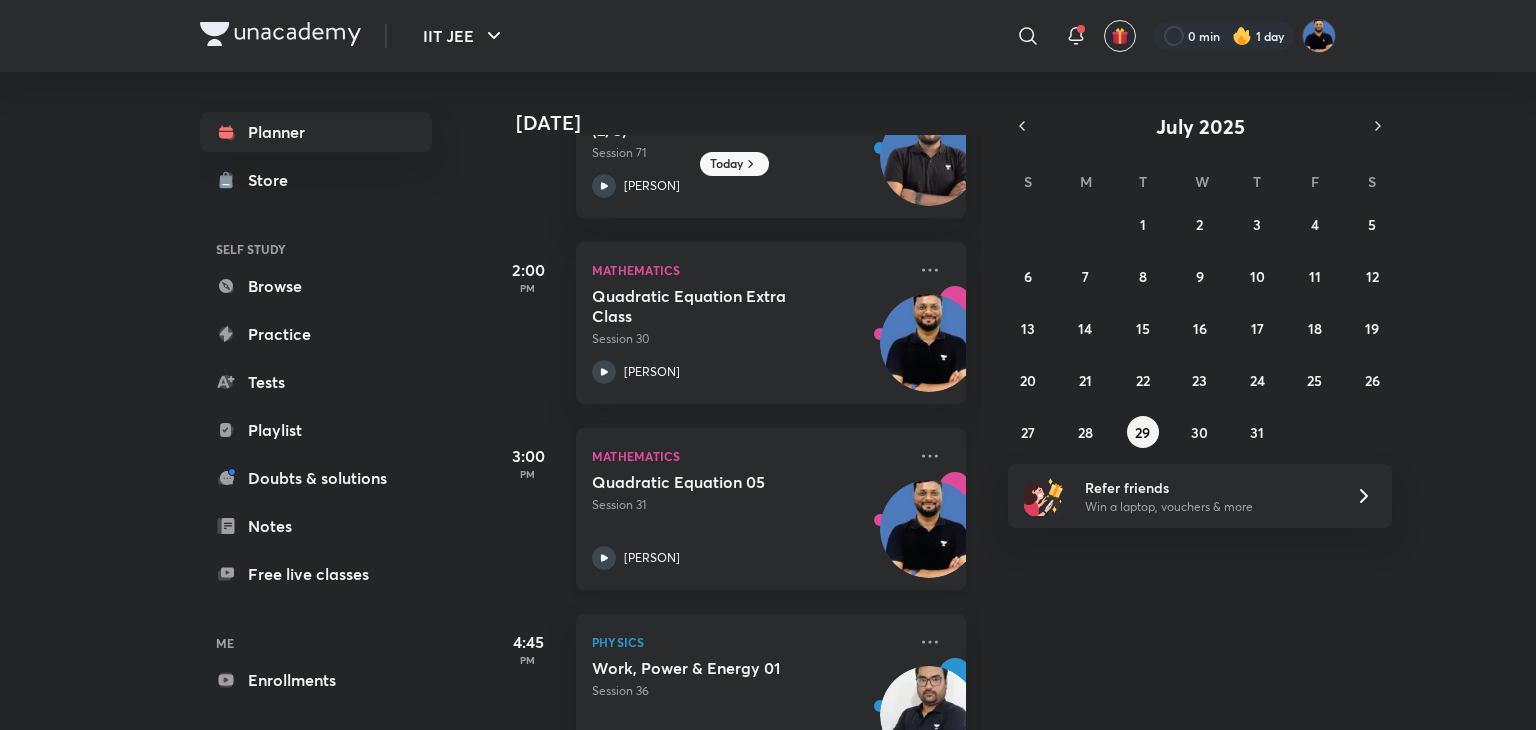 click on "Quadratic Equation 05 Session 31 [PERSON]" at bounding box center [749, 521] 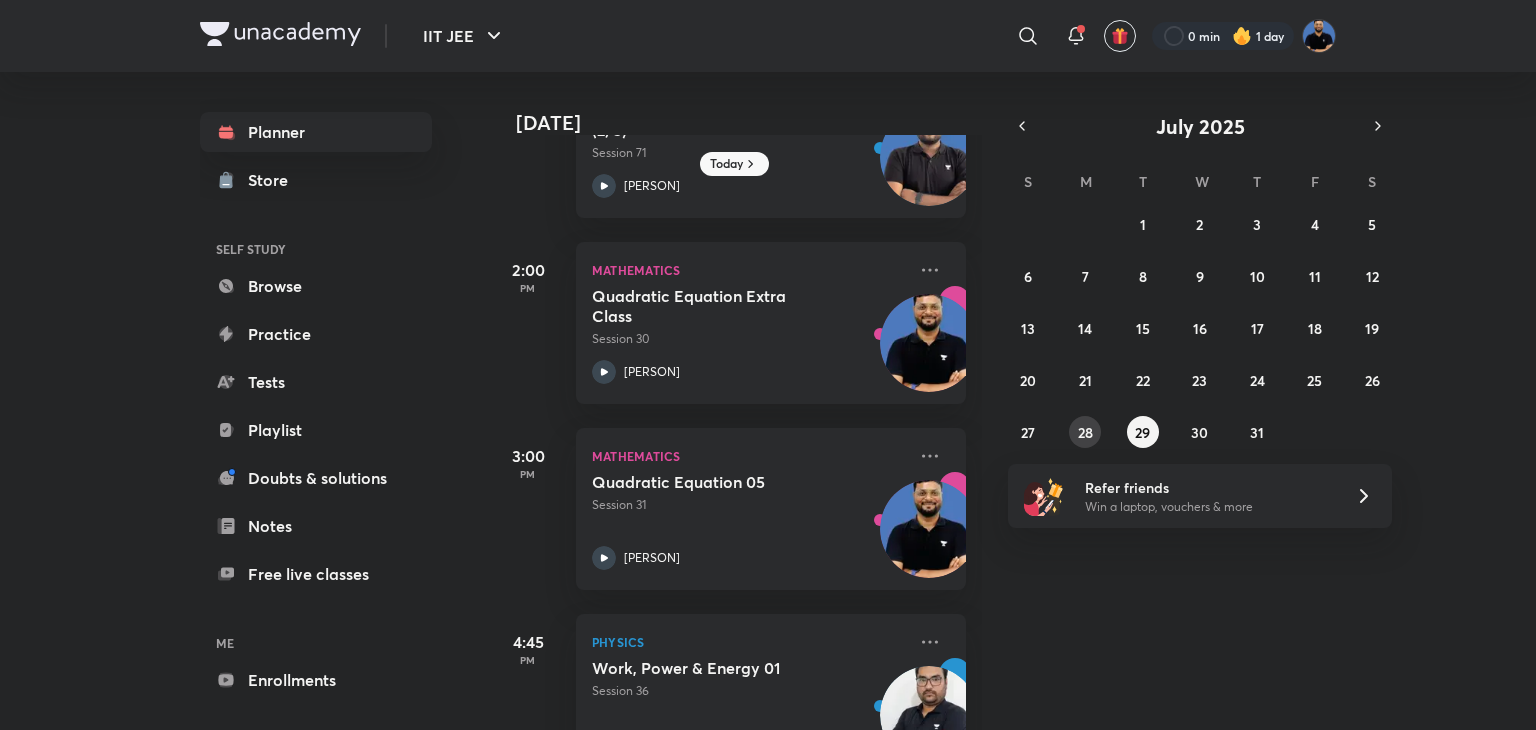 click on "28" at bounding box center (1085, 432) 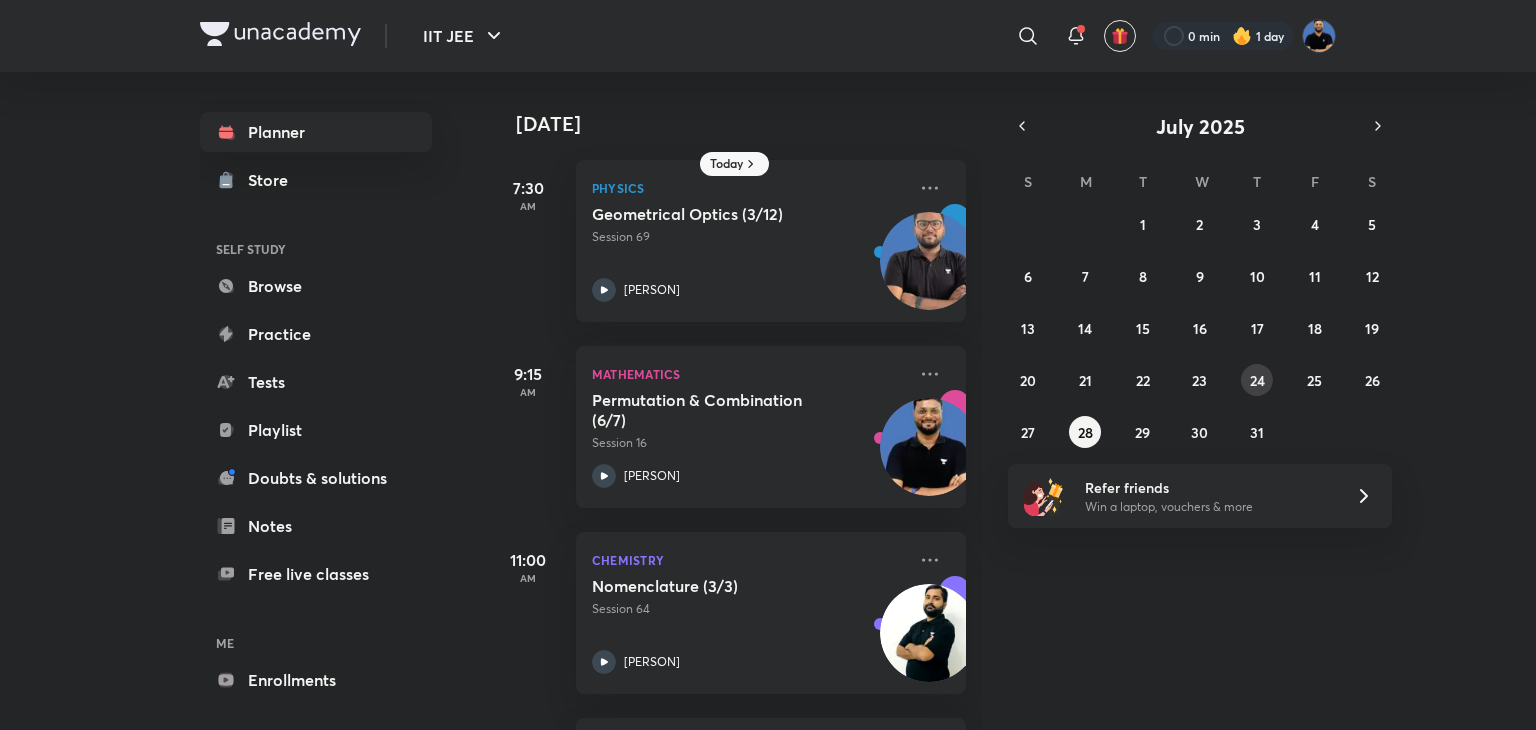 click on "24" at bounding box center [1257, 380] 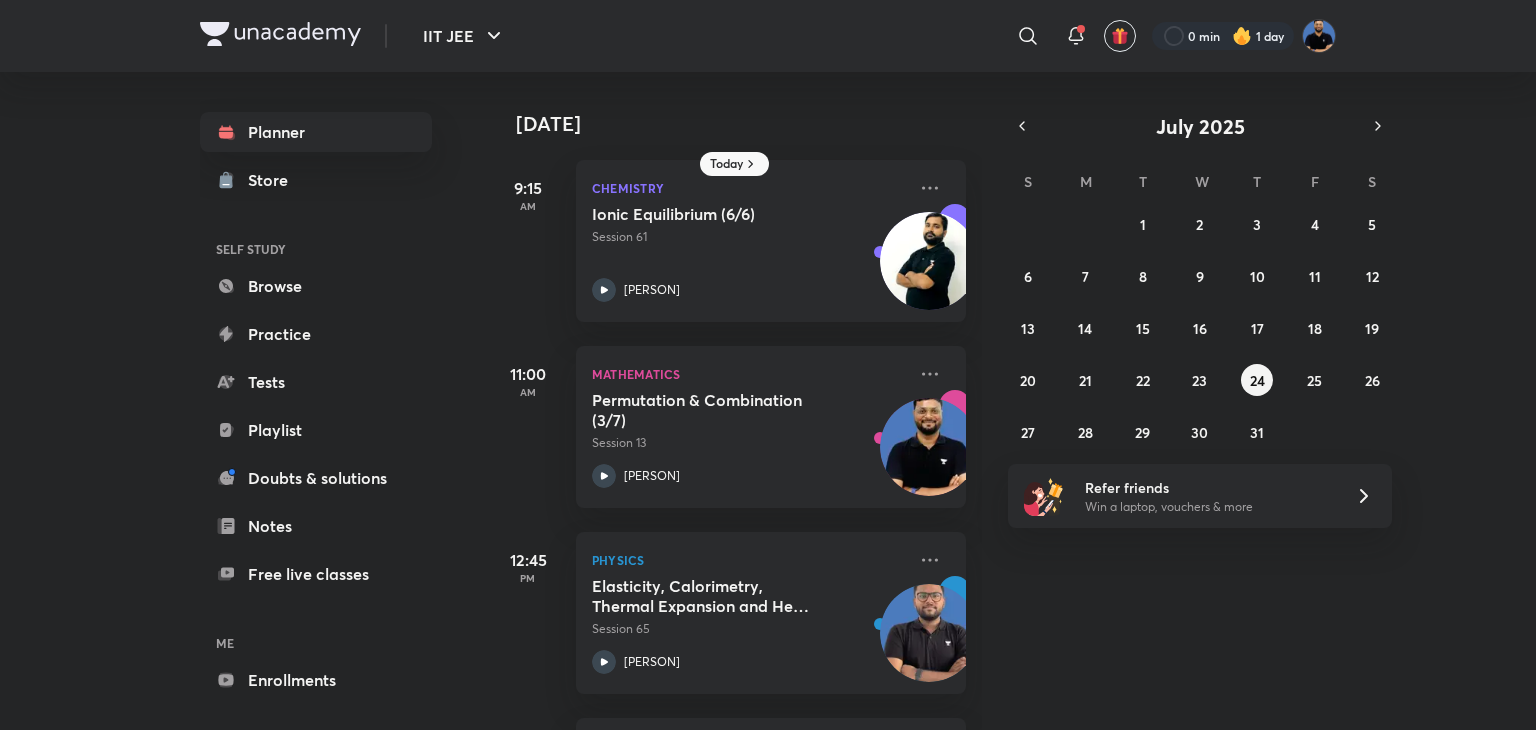 scroll, scrollTop: 0, scrollLeft: 0, axis: both 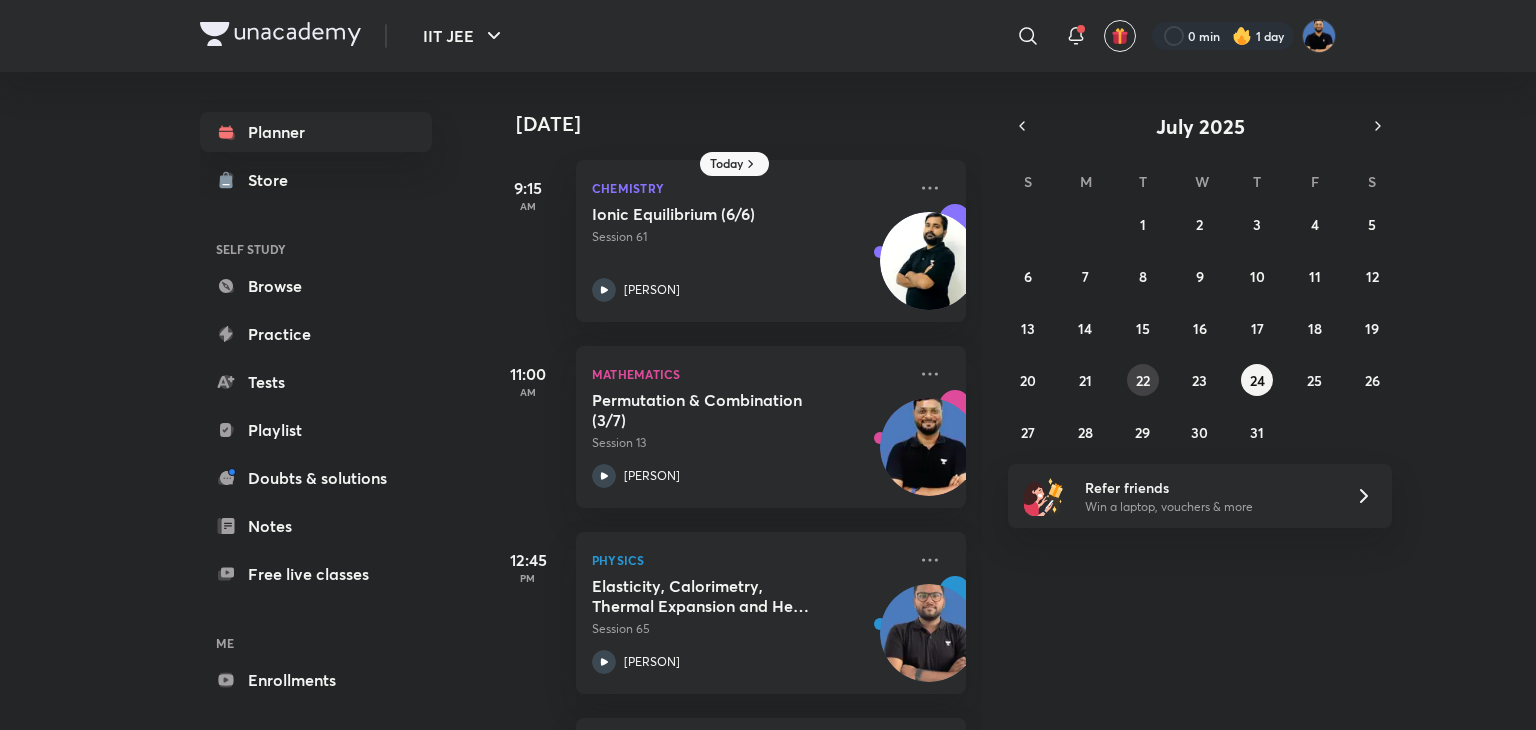 click on "22" at bounding box center (1143, 380) 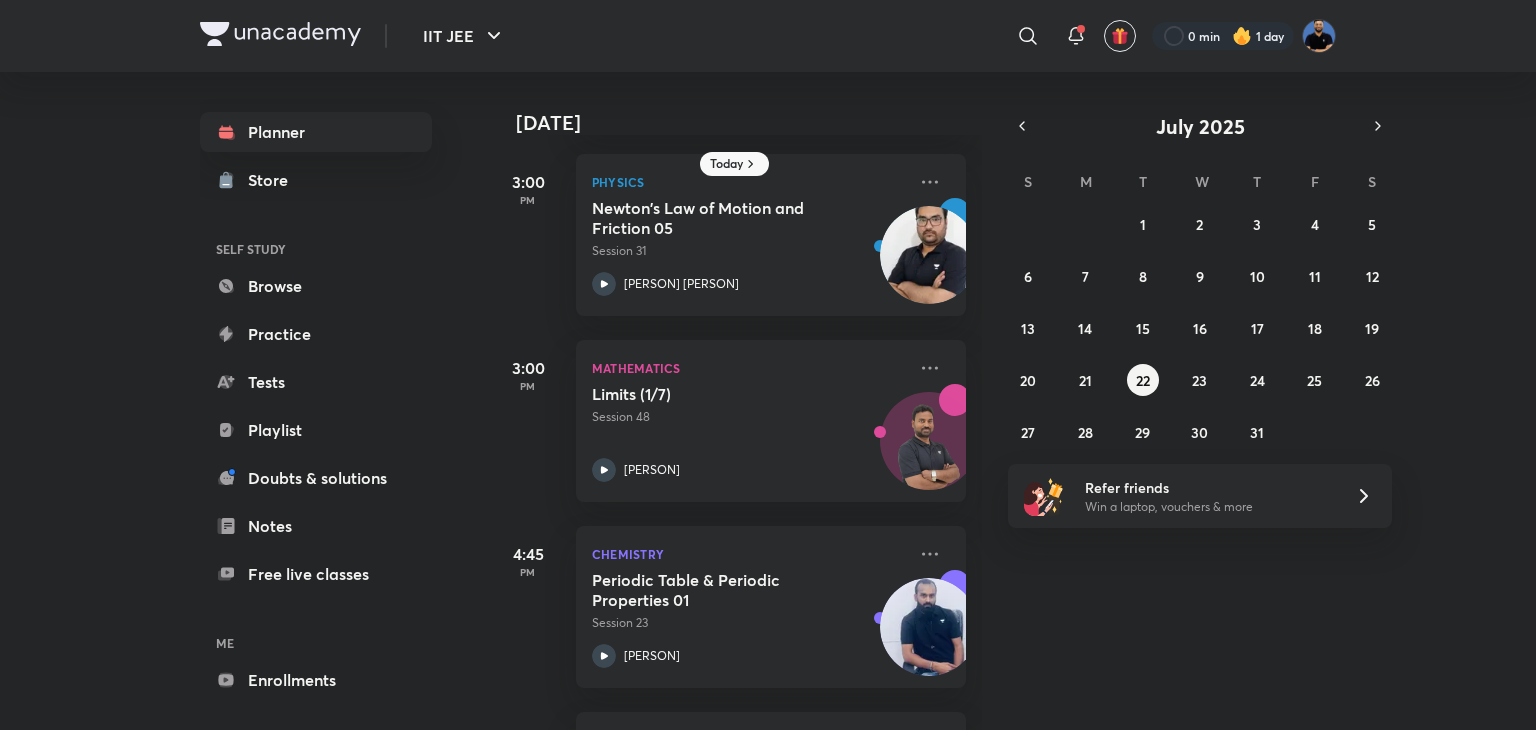 scroll, scrollTop: 752, scrollLeft: 0, axis: vertical 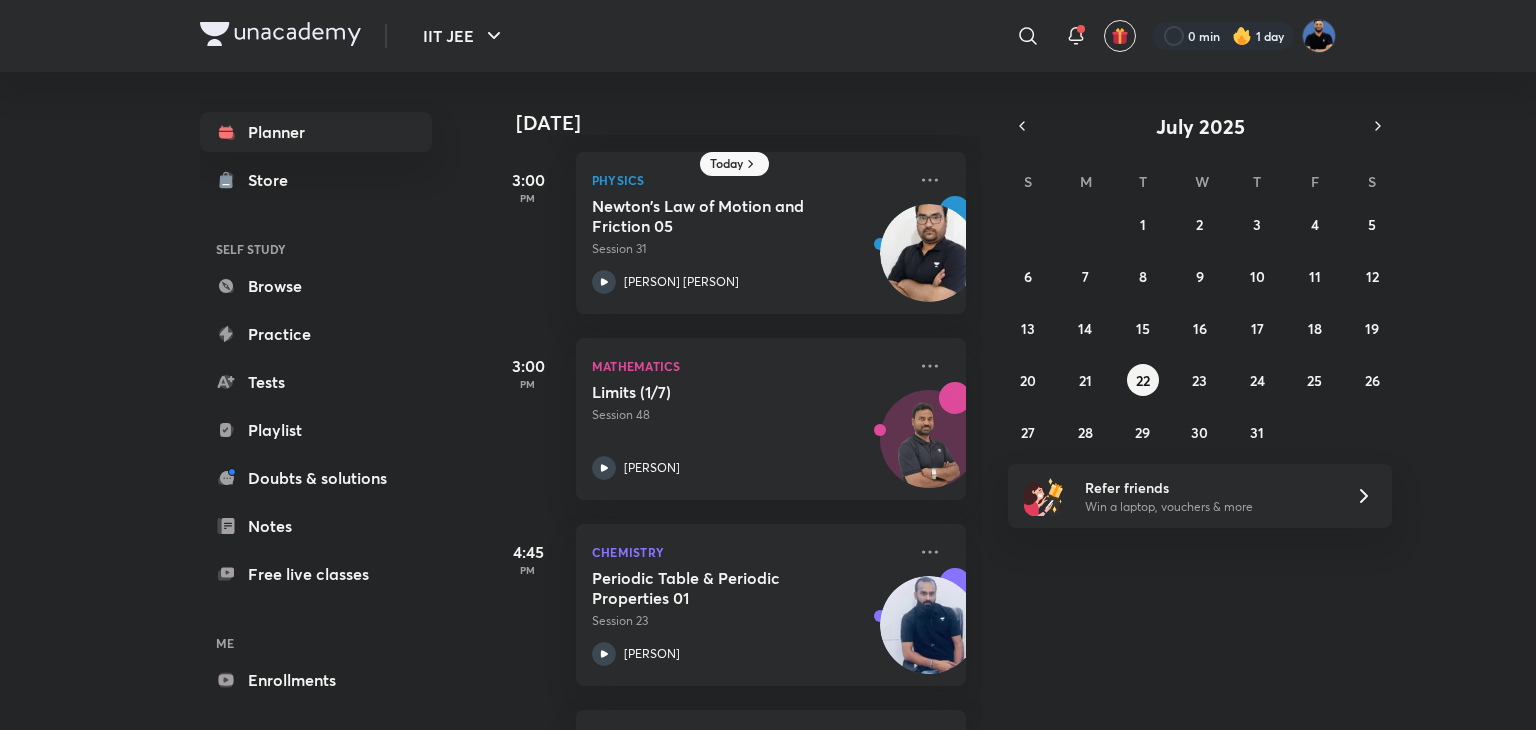 click on "Limits (1/7) Session 48 [PERSON]" at bounding box center (749, 431) 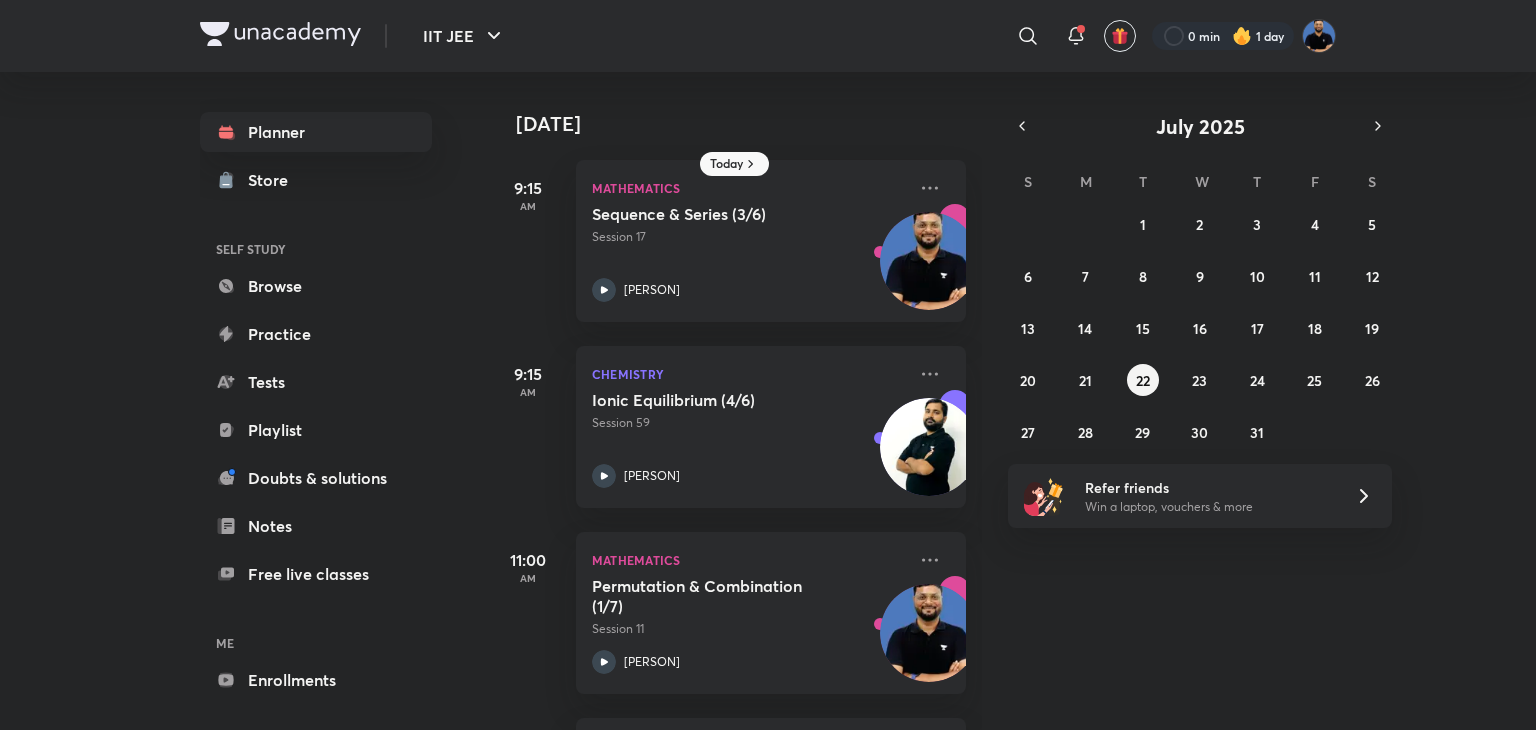 scroll, scrollTop: 4, scrollLeft: 0, axis: vertical 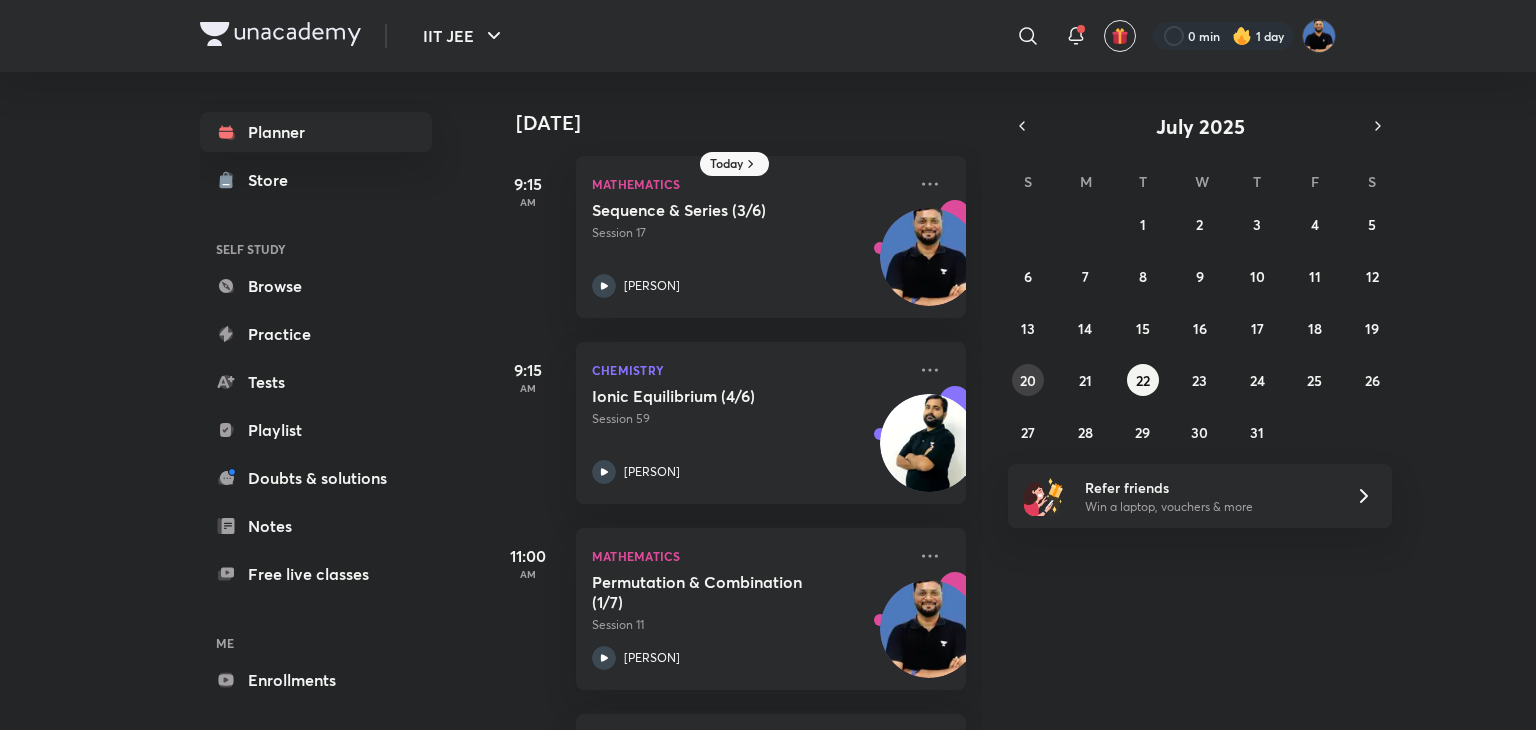 click on "20" at bounding box center (1028, 380) 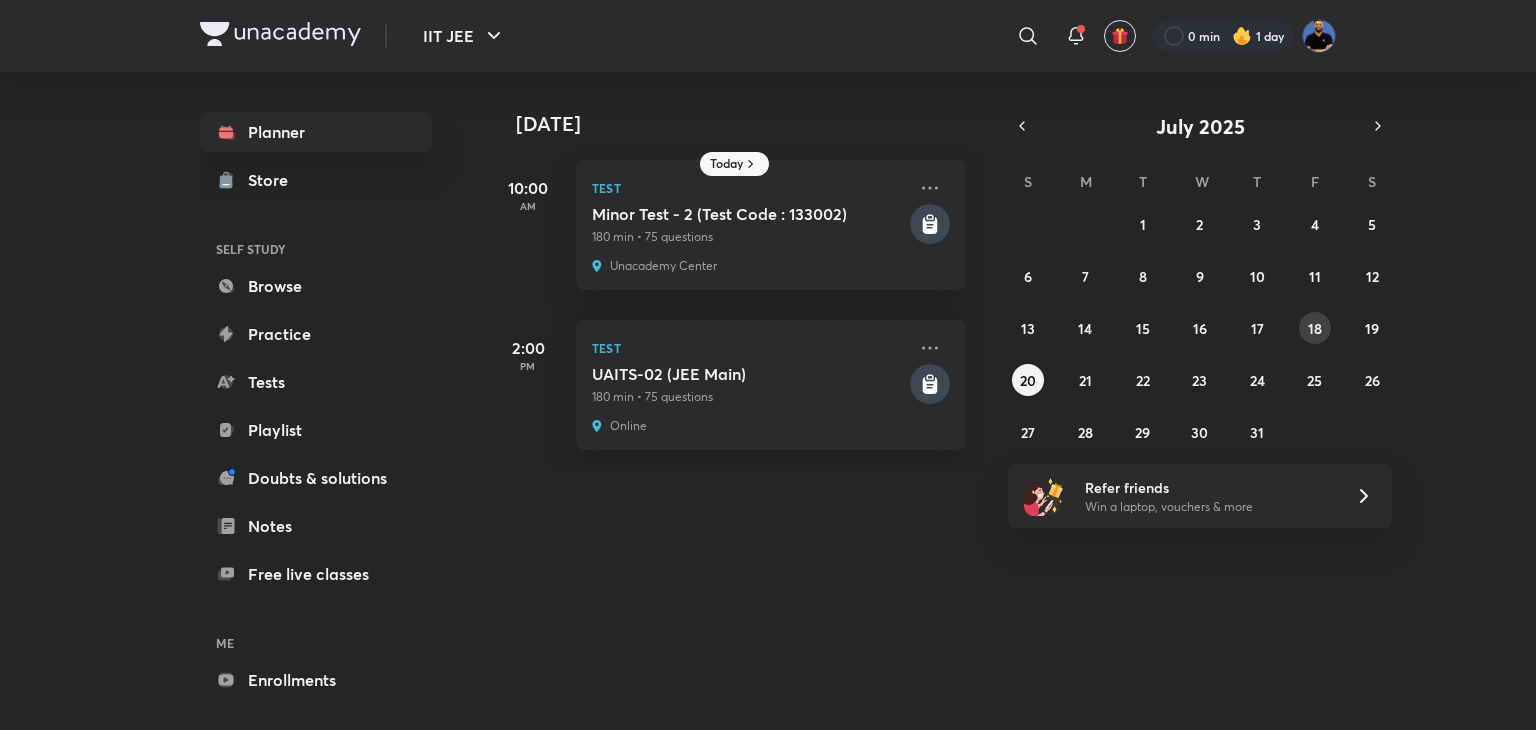 click on "18" at bounding box center (1315, 328) 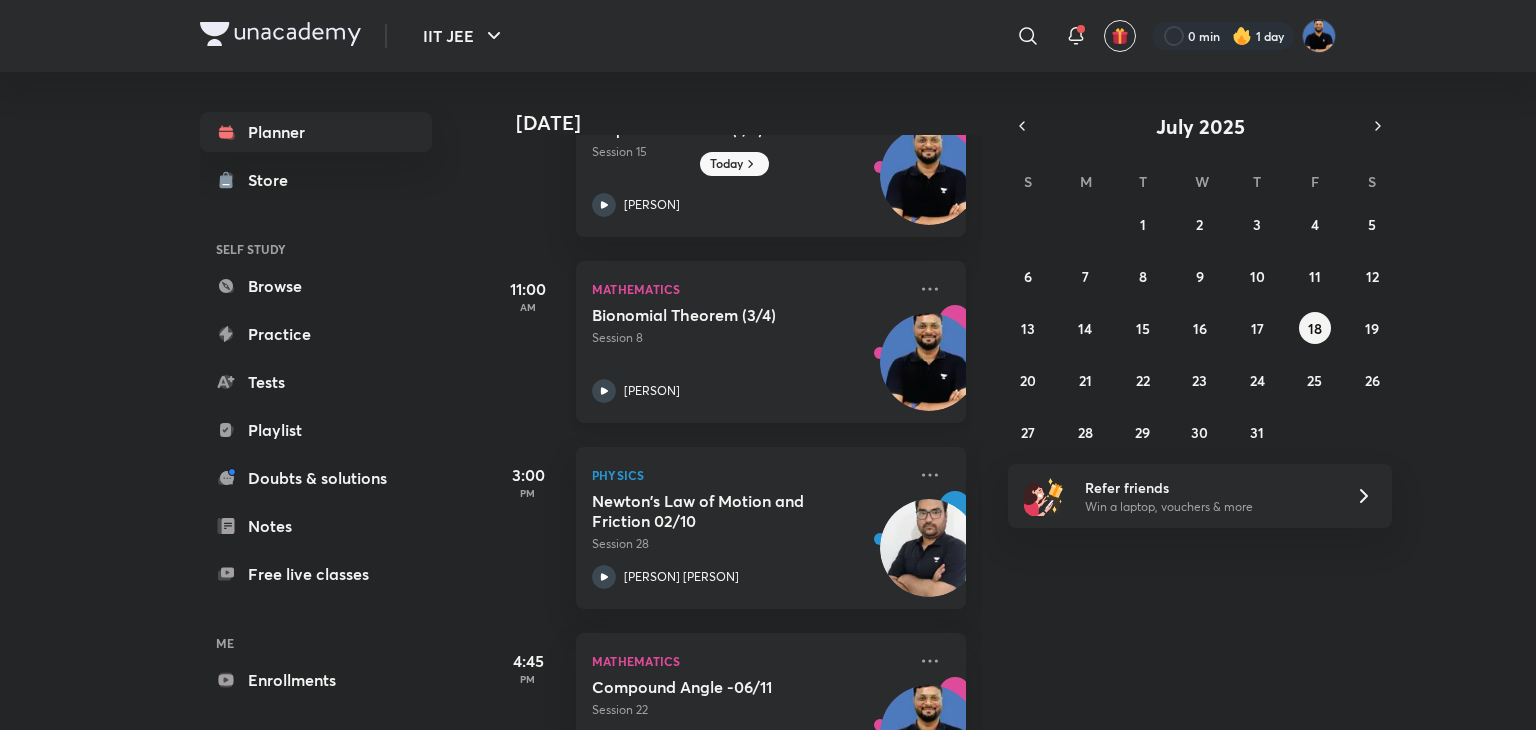 scroll, scrollTop: 272, scrollLeft: 0, axis: vertical 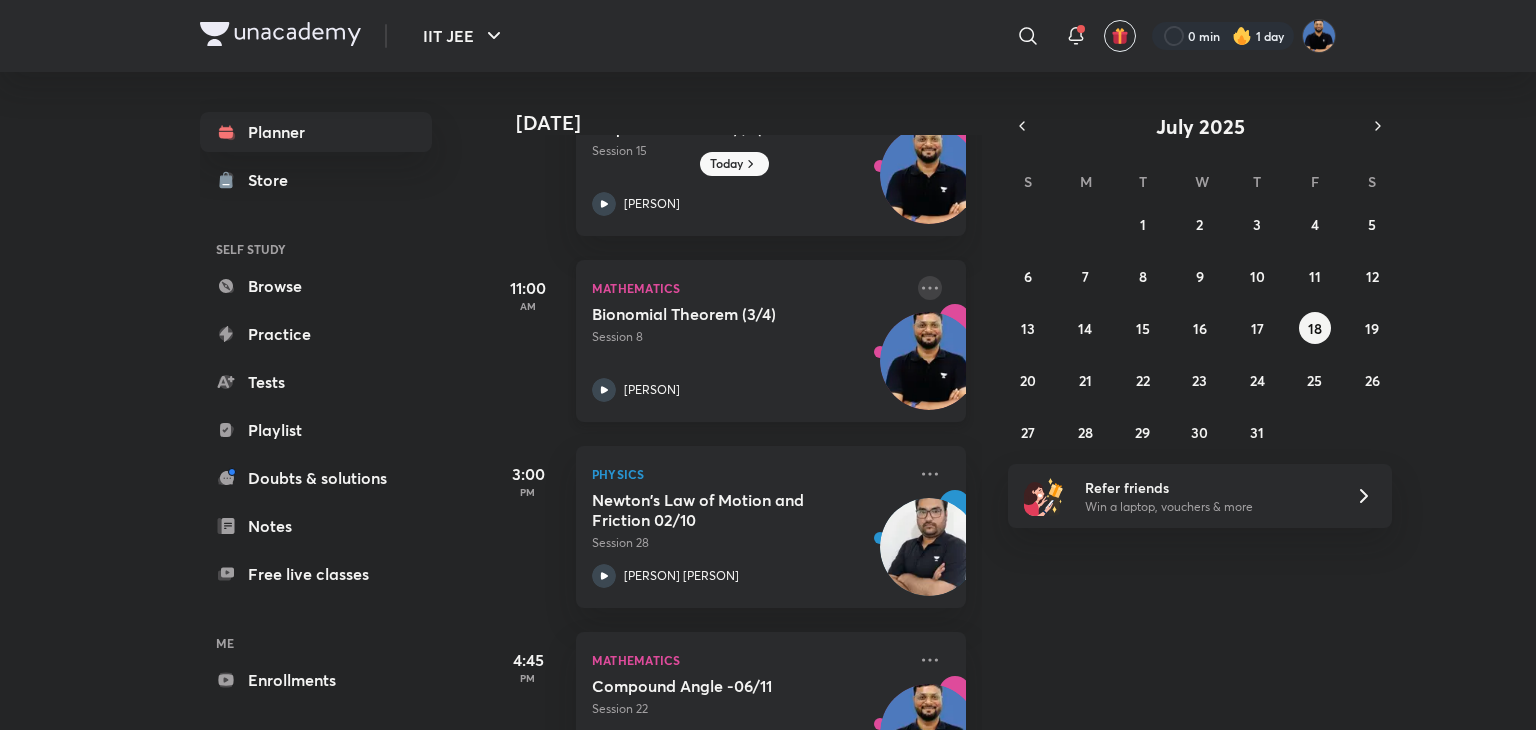 click 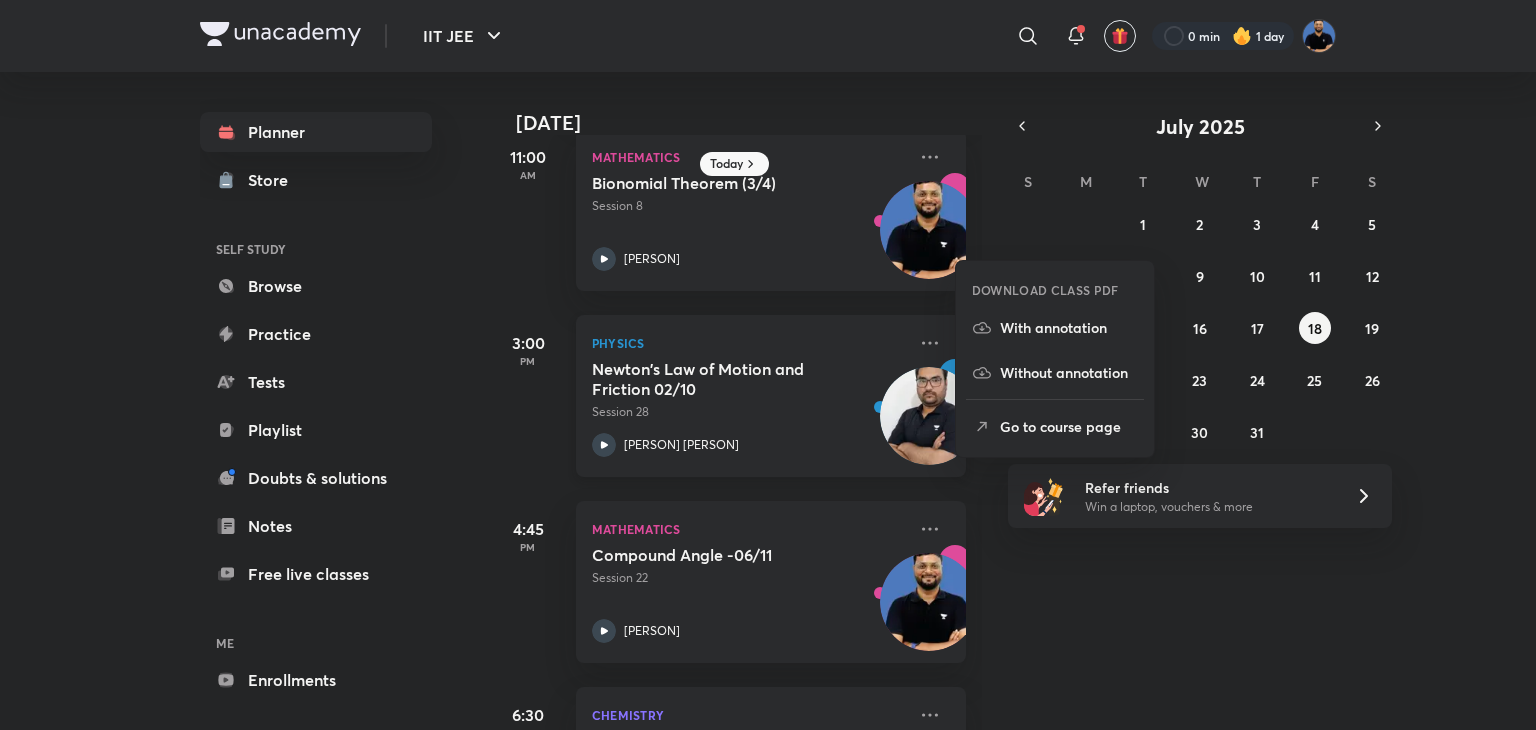 scroll, scrollTop: 404, scrollLeft: 0, axis: vertical 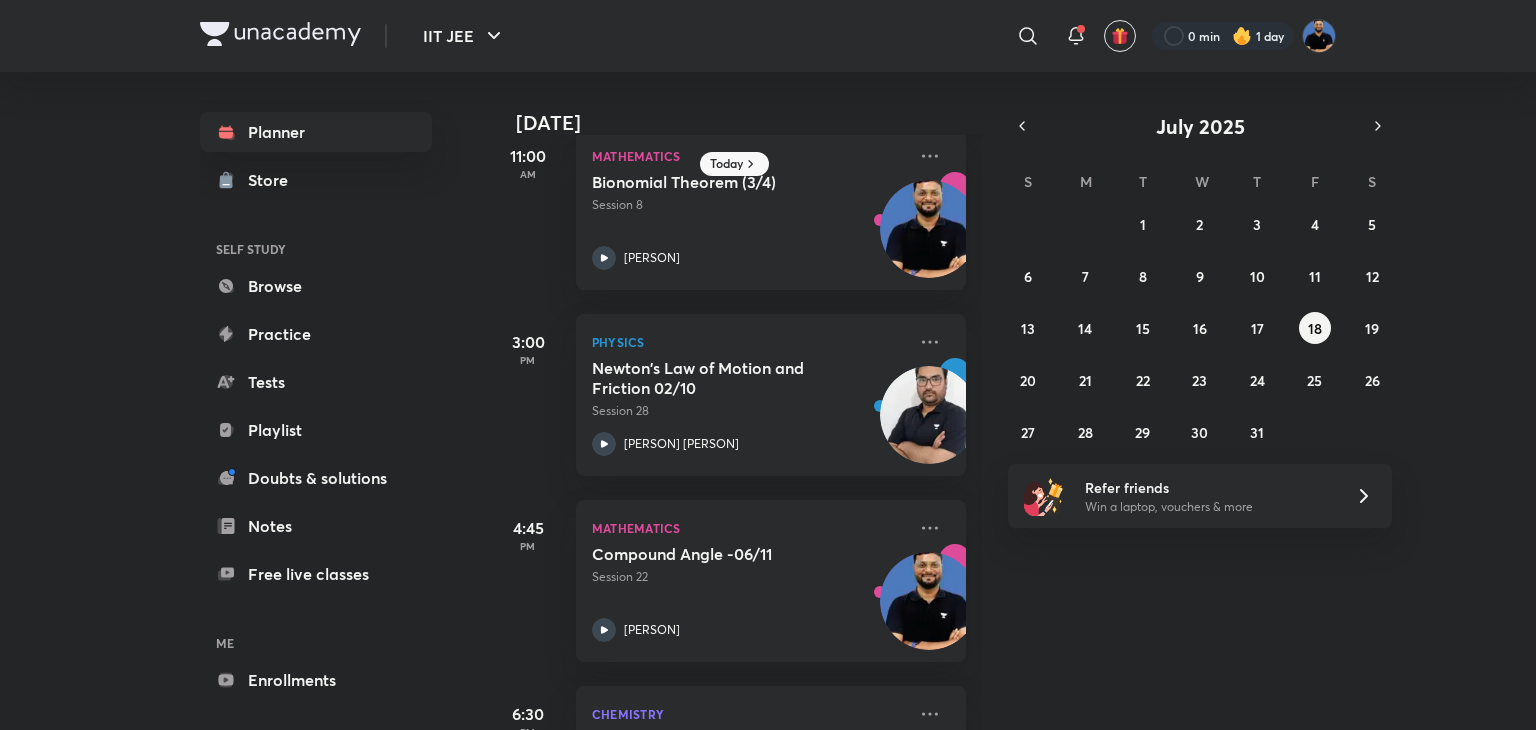 click on "[DATE] [TIME] Chemistry Ionic Equilibrium (1/6) Session 56 [PERSON] [TIME] Mathematics Sequence & Series (1/6) Session 15 [PERSON] [TIME] Mathematics Bionomial Theorem (3/4) Session 8 [PERSON] [TIME] Physics Newton's Law of Motion and Friction 02/10 Session 28 [PERSON] [TIME] Mathematics Compound Angle -06/11 Session 22 [PERSON] [TIME] Chemistry Atomic Structure -06 Session 20 [PERSON]" at bounding box center [1010, 401] 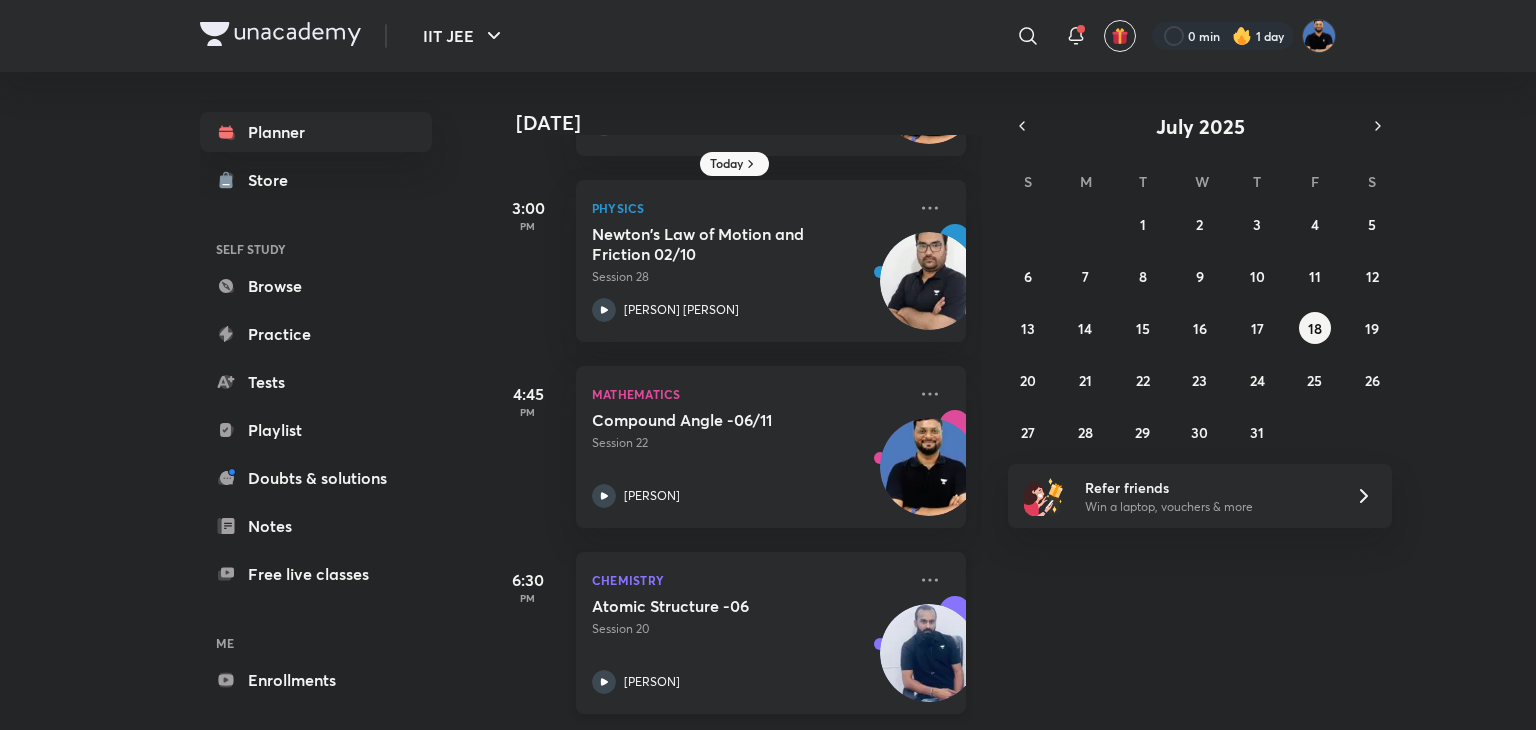scroll, scrollTop: 553, scrollLeft: 0, axis: vertical 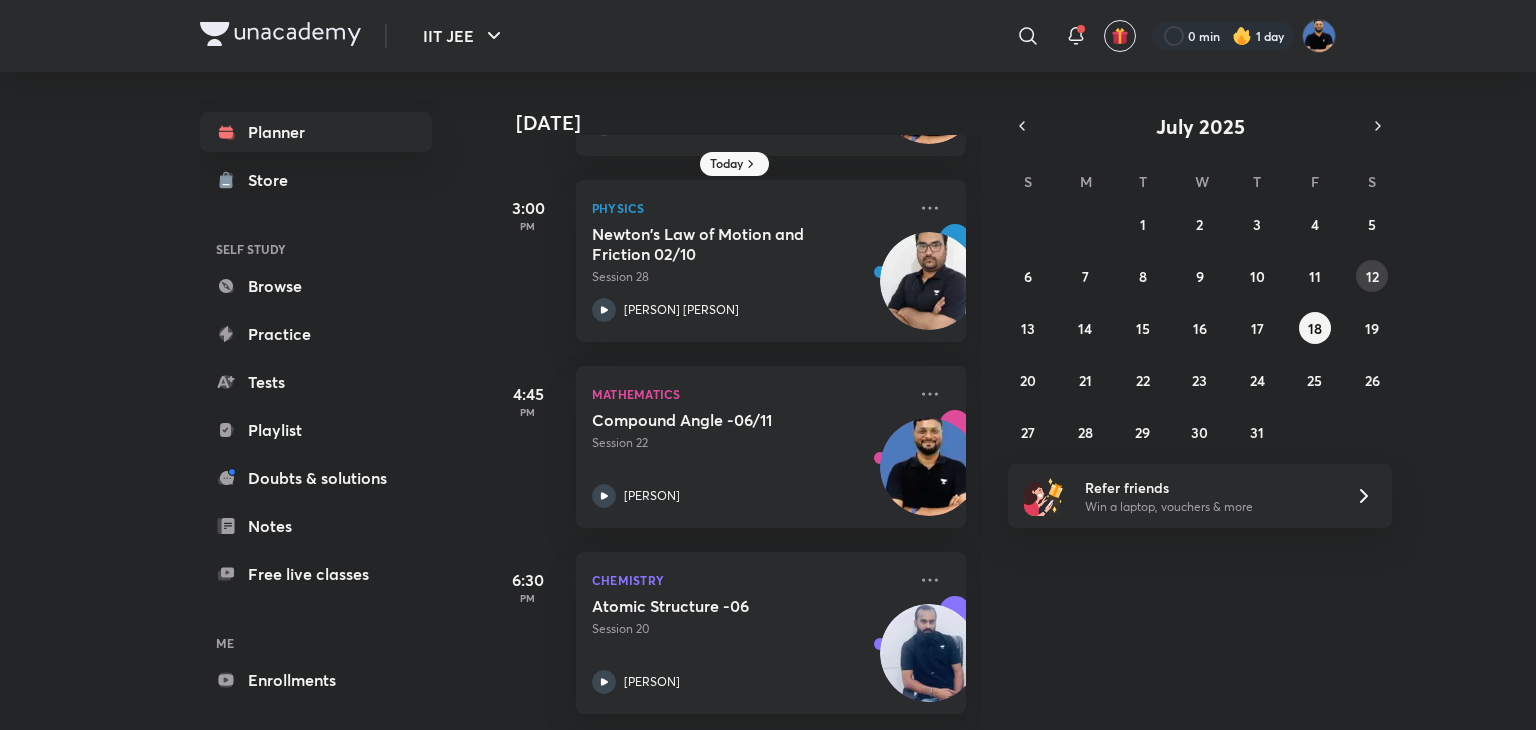 click on "12" at bounding box center (1372, 276) 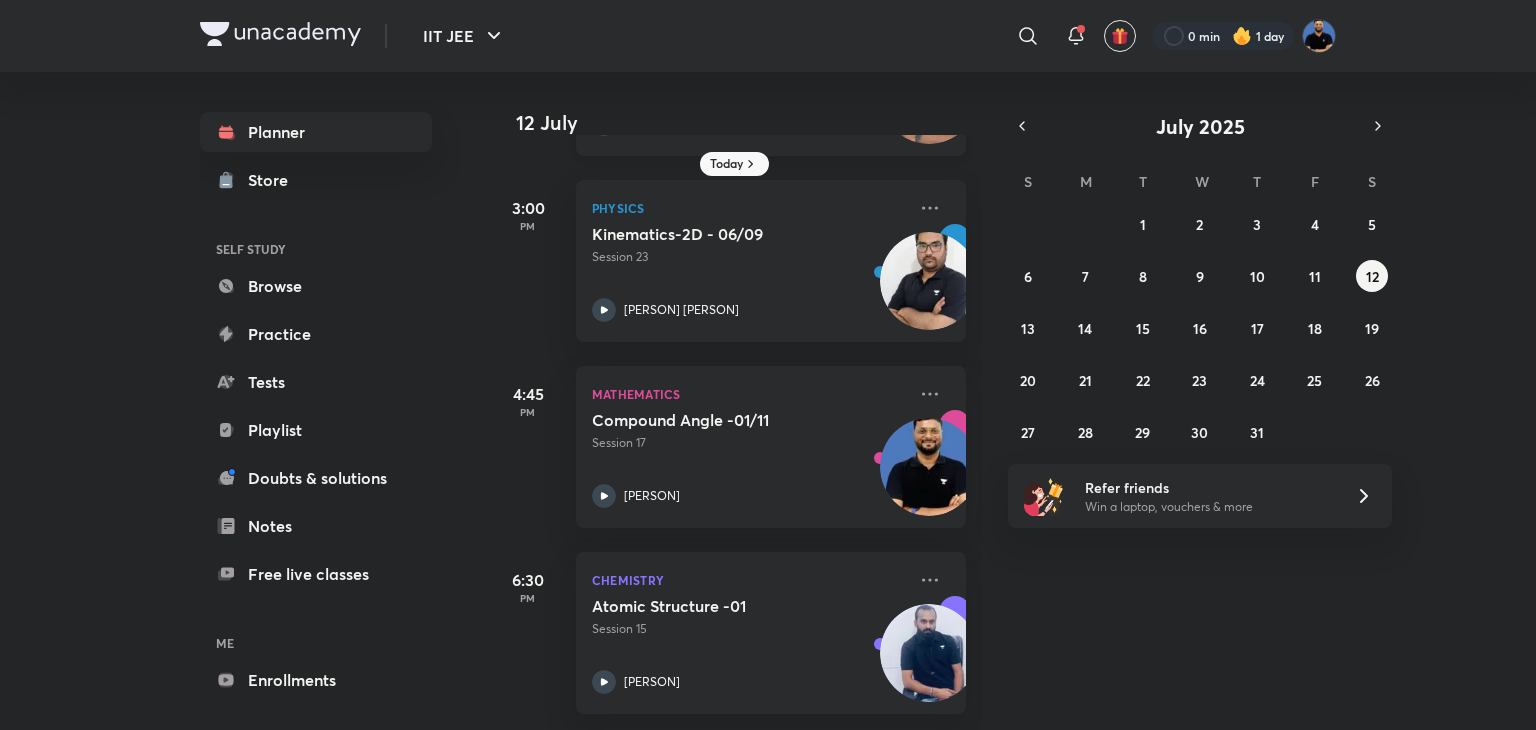 scroll, scrollTop: 368, scrollLeft: 0, axis: vertical 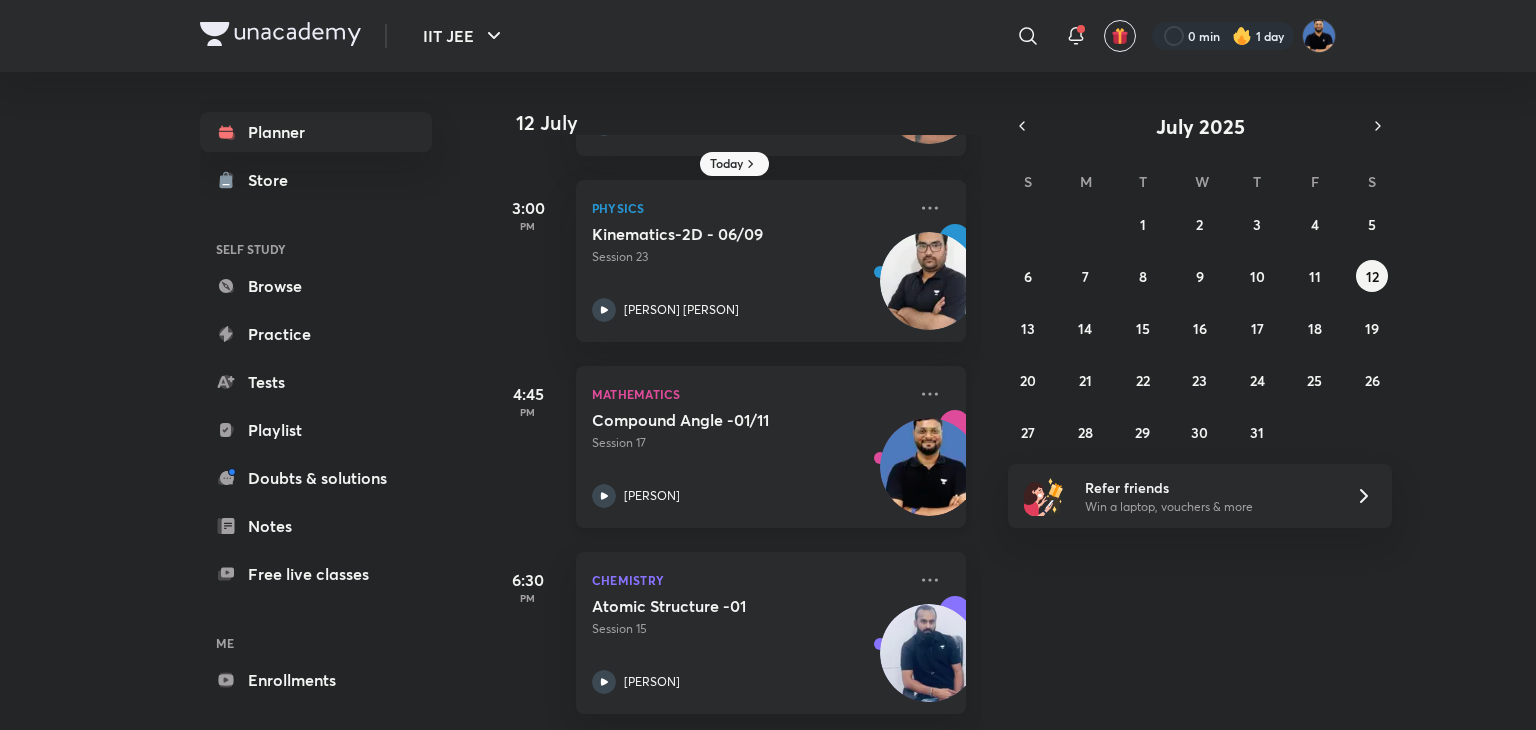 click on "Session 17" at bounding box center (749, 443) 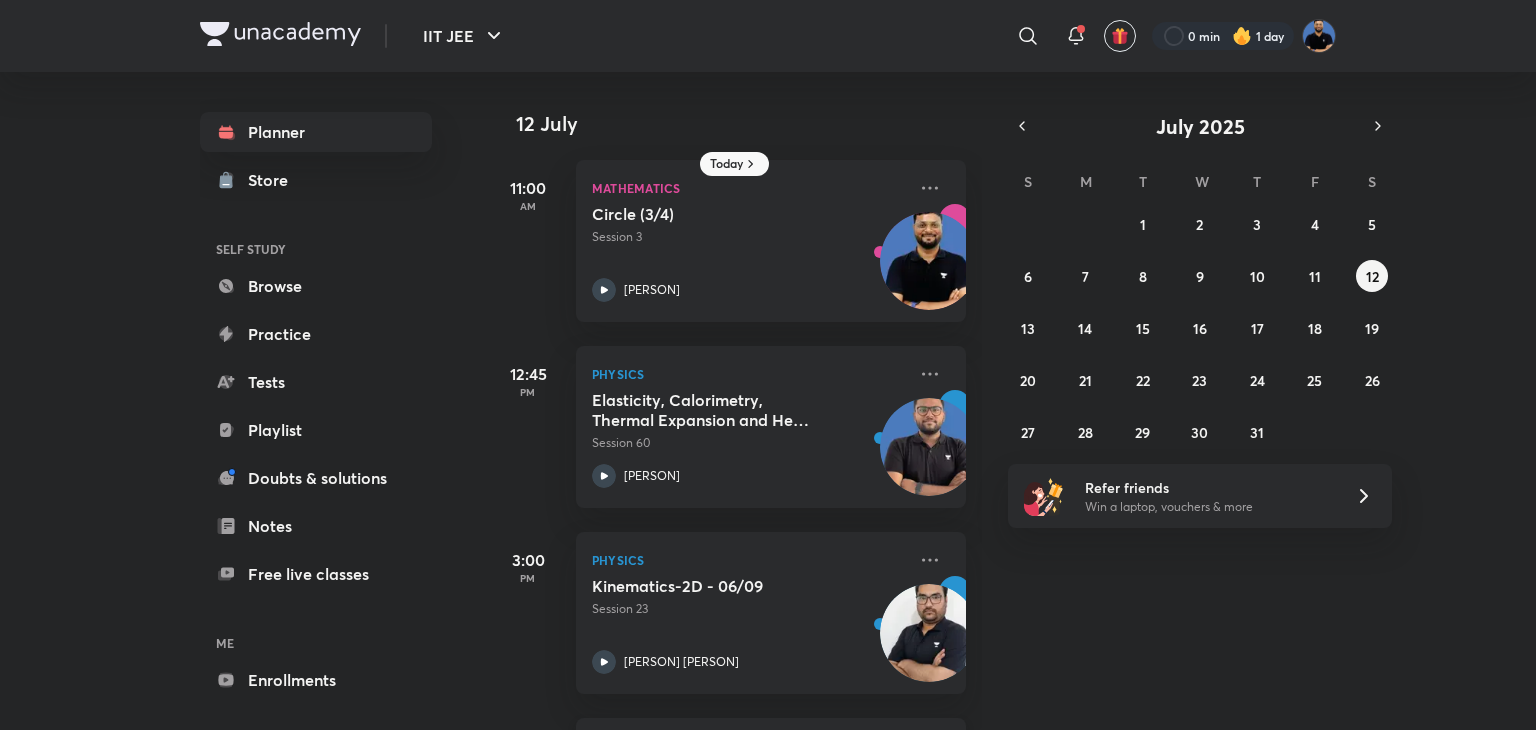 scroll, scrollTop: 368, scrollLeft: 0, axis: vertical 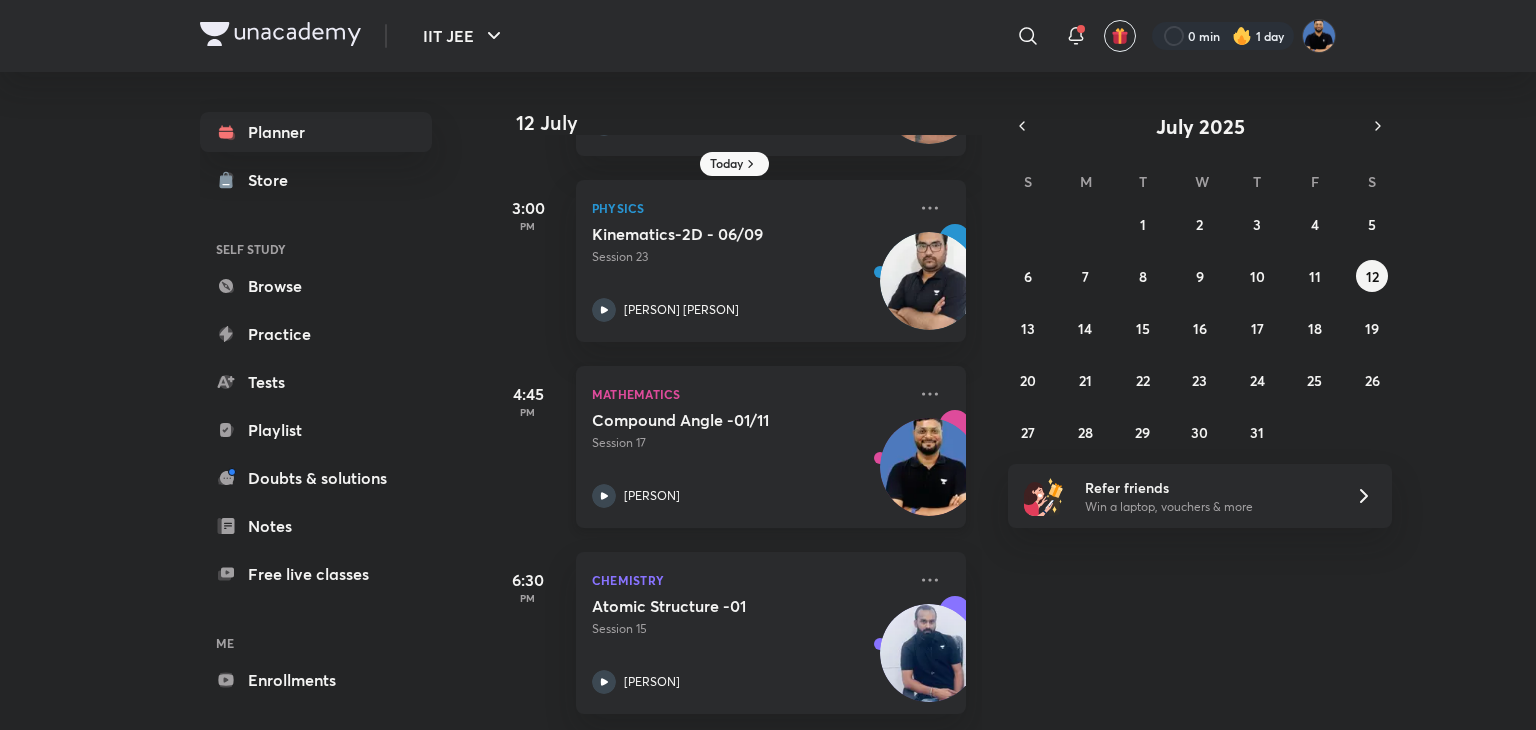click on "Compound Angle -01/11 Session 17 [PERSON]" at bounding box center (749, 459) 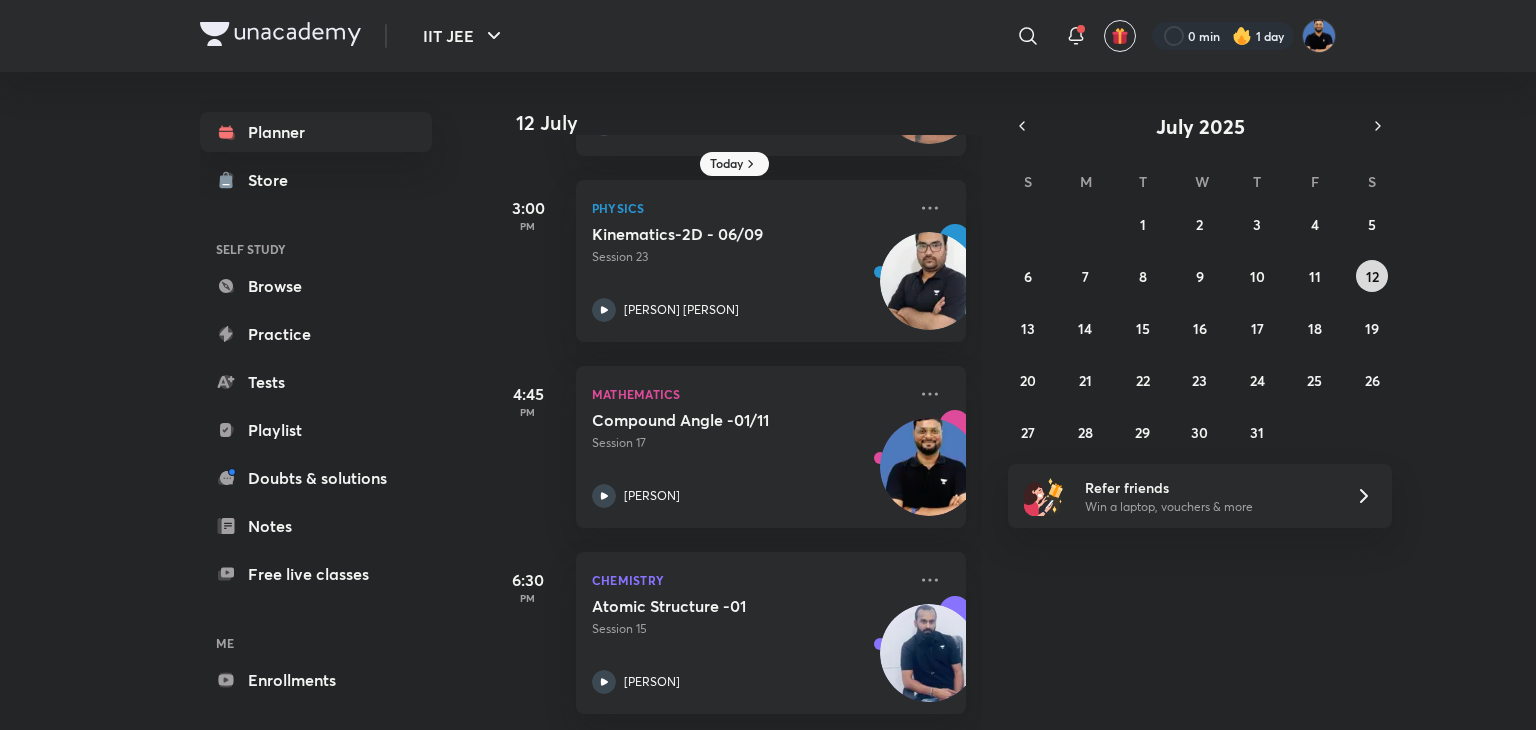 click on "12" at bounding box center (1372, 276) 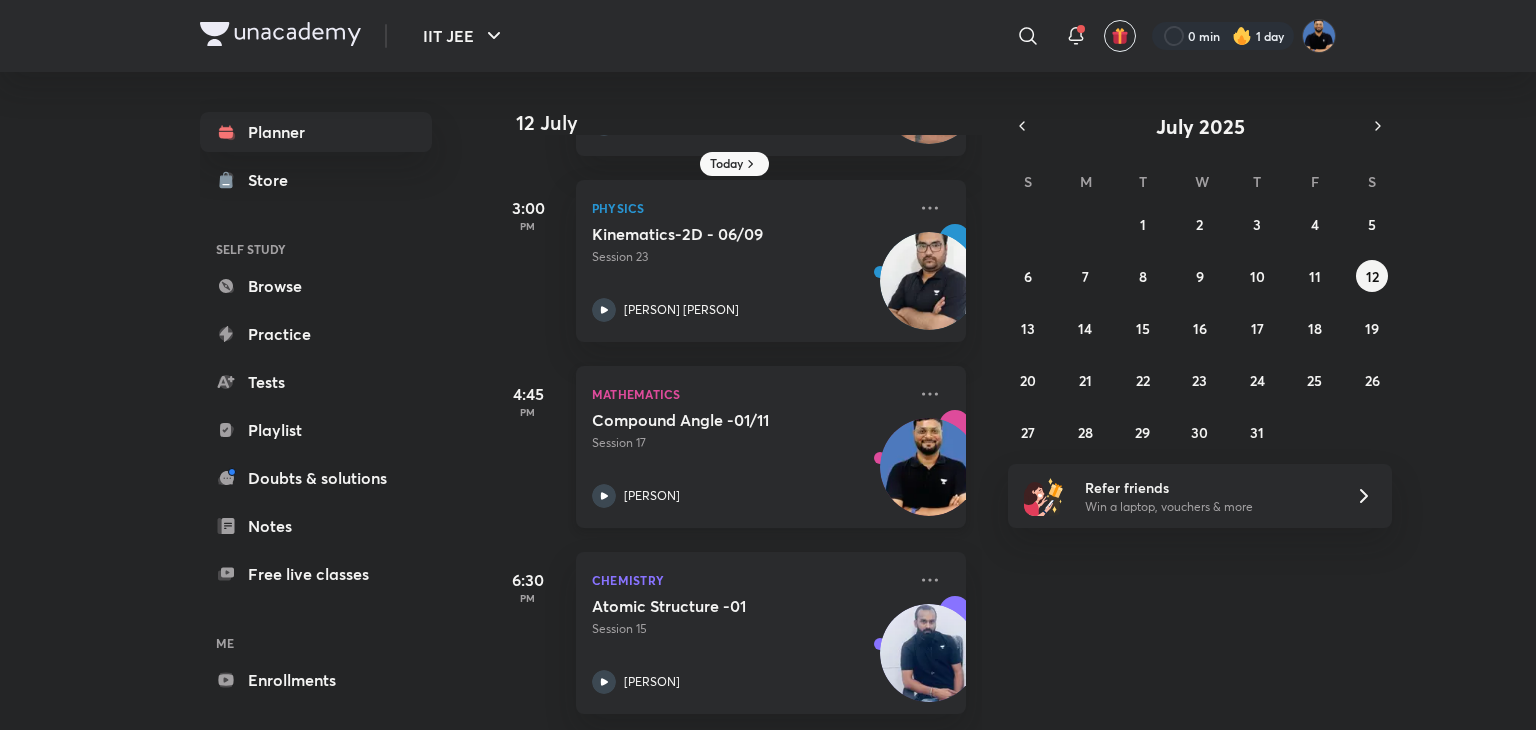 click on "[PERSON]" at bounding box center (749, 496) 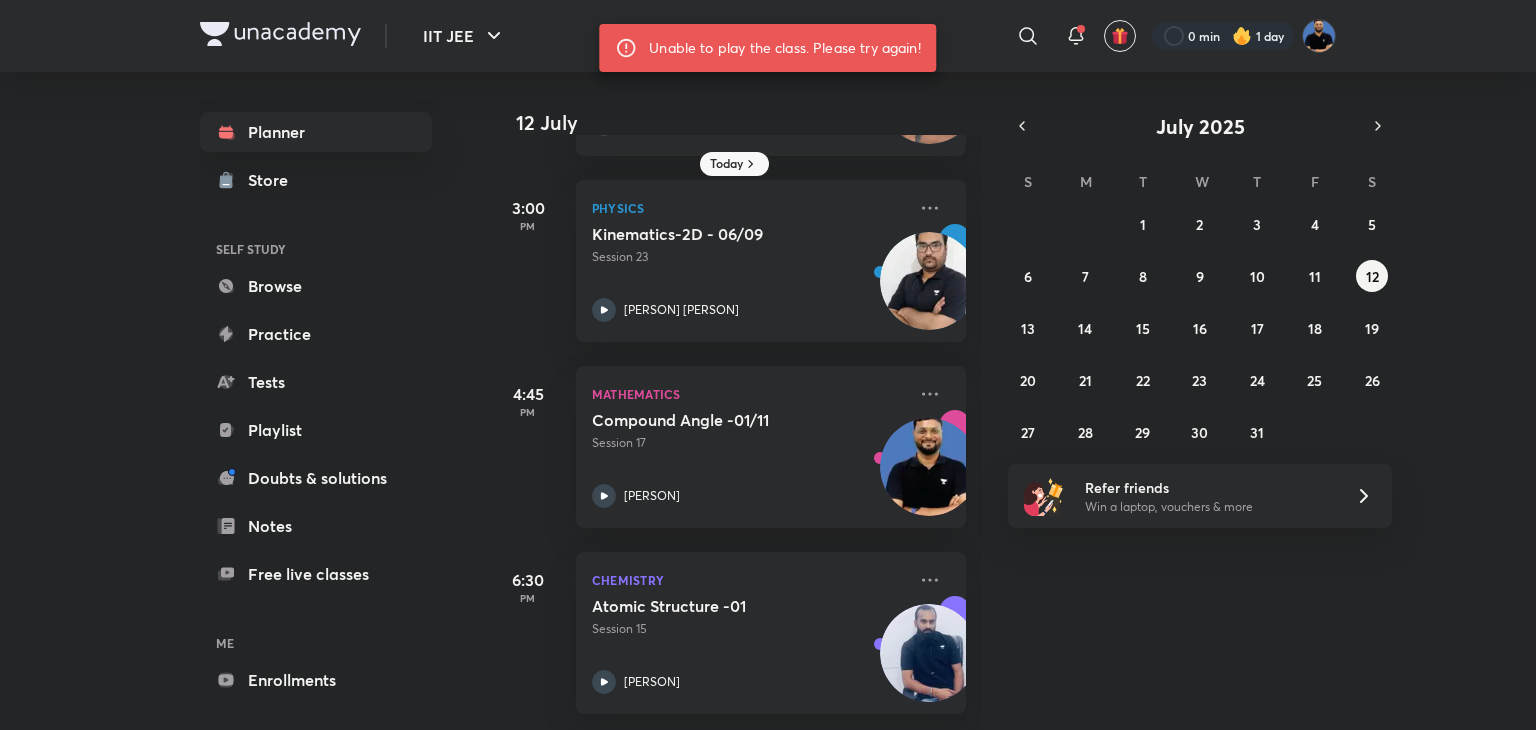click on "Compound Angle -01/11 Session 17 [PERSON]" at bounding box center (749, 459) 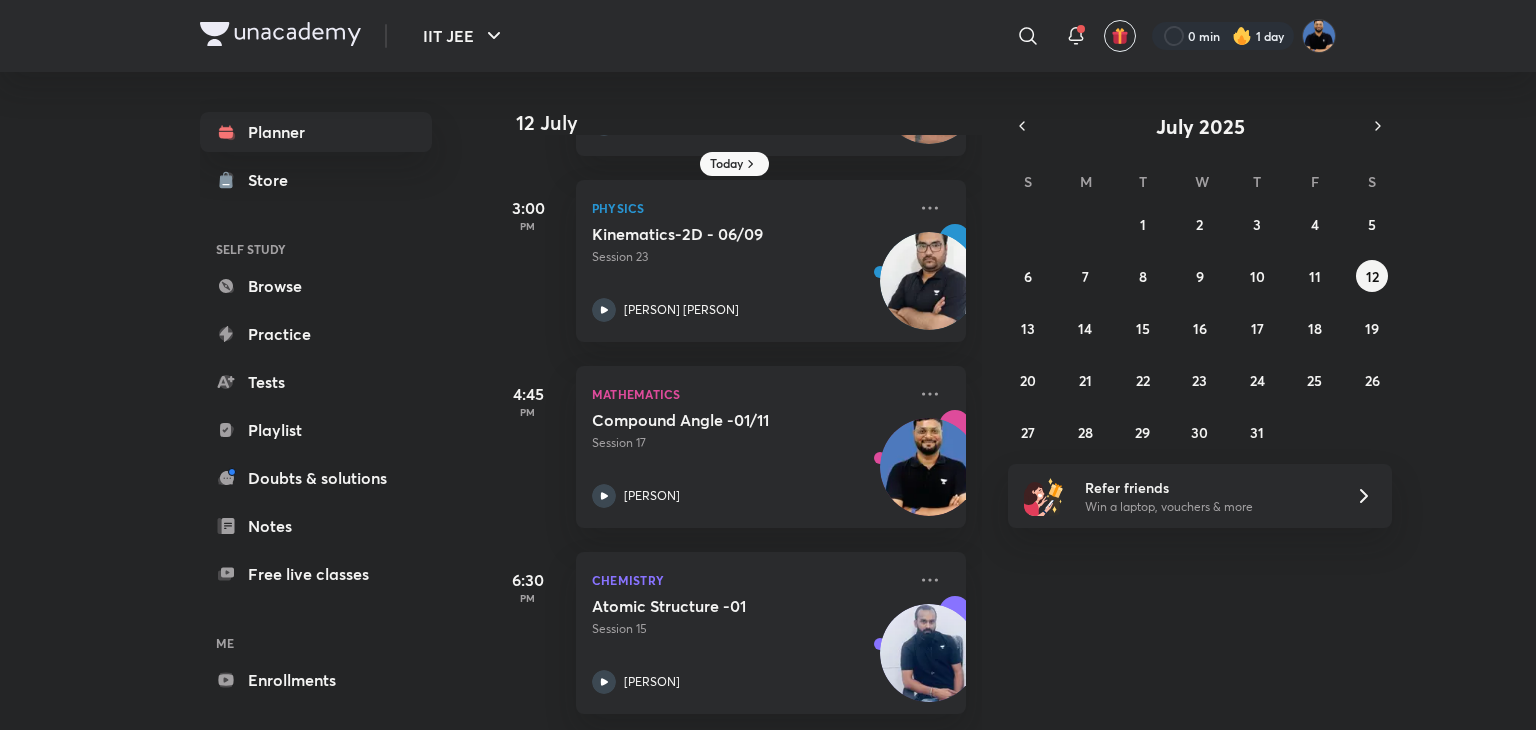 click on "Compound Angle -01/11 Session 17 [PERSON]" at bounding box center (749, 459) 